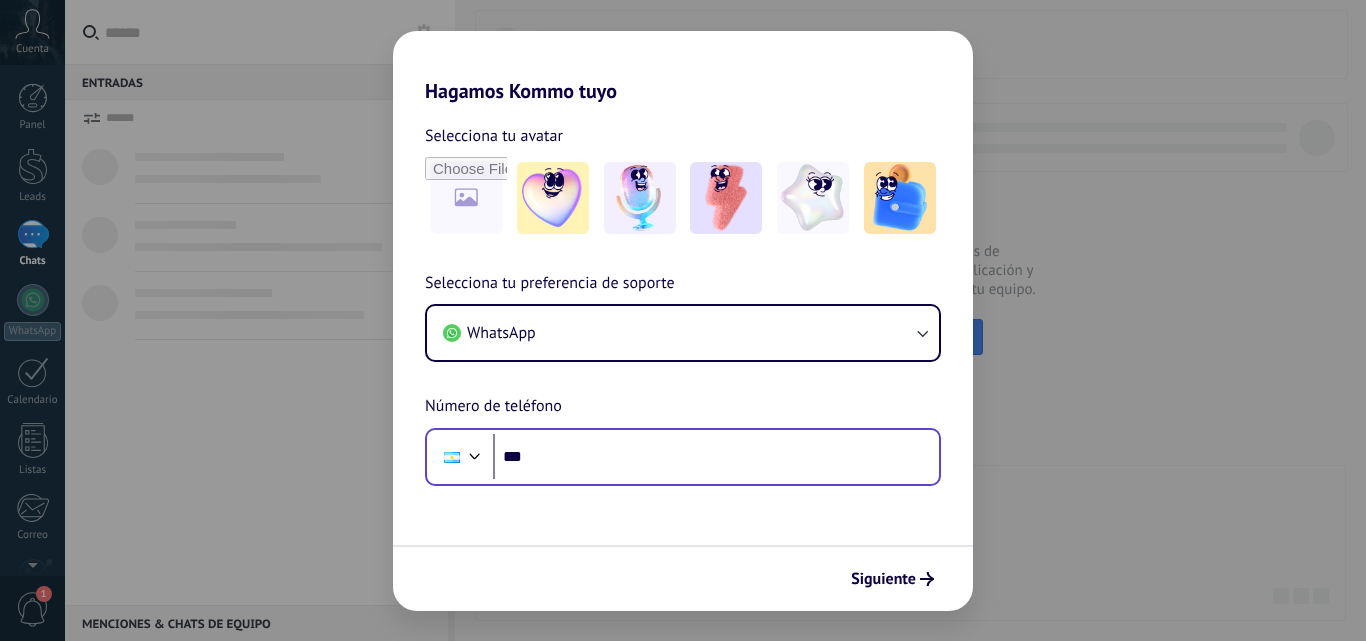 scroll, scrollTop: 0, scrollLeft: 0, axis: both 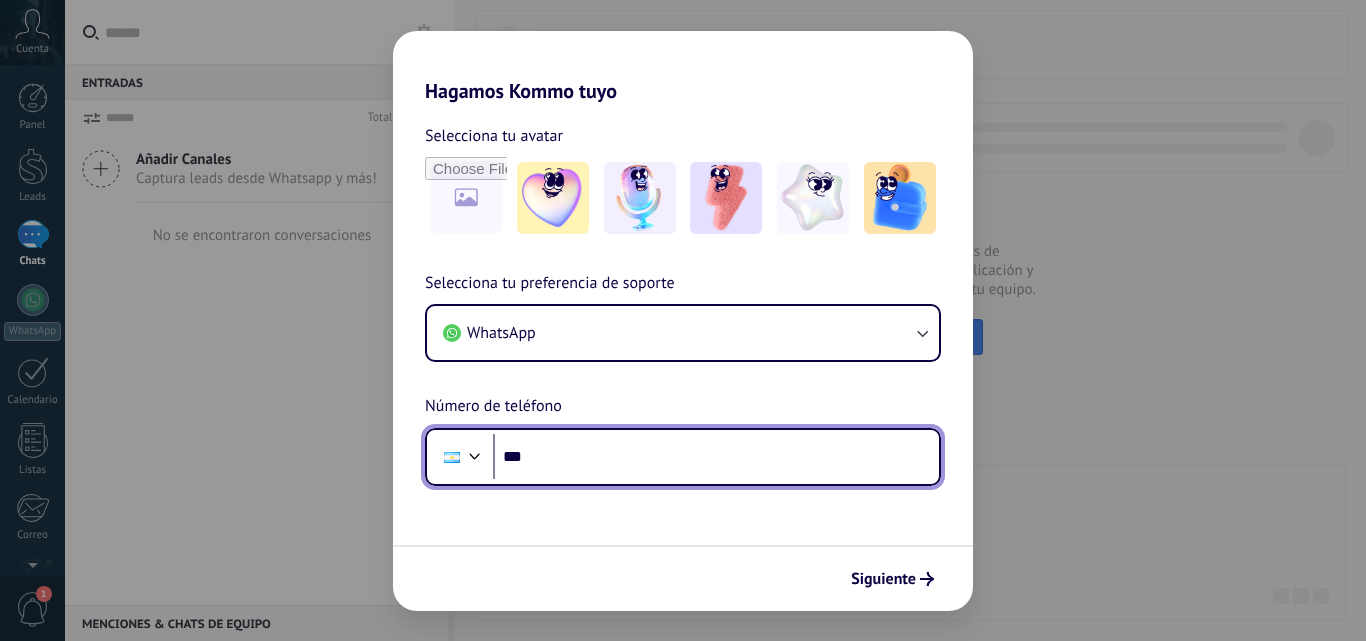 click on "***" at bounding box center [716, 457] 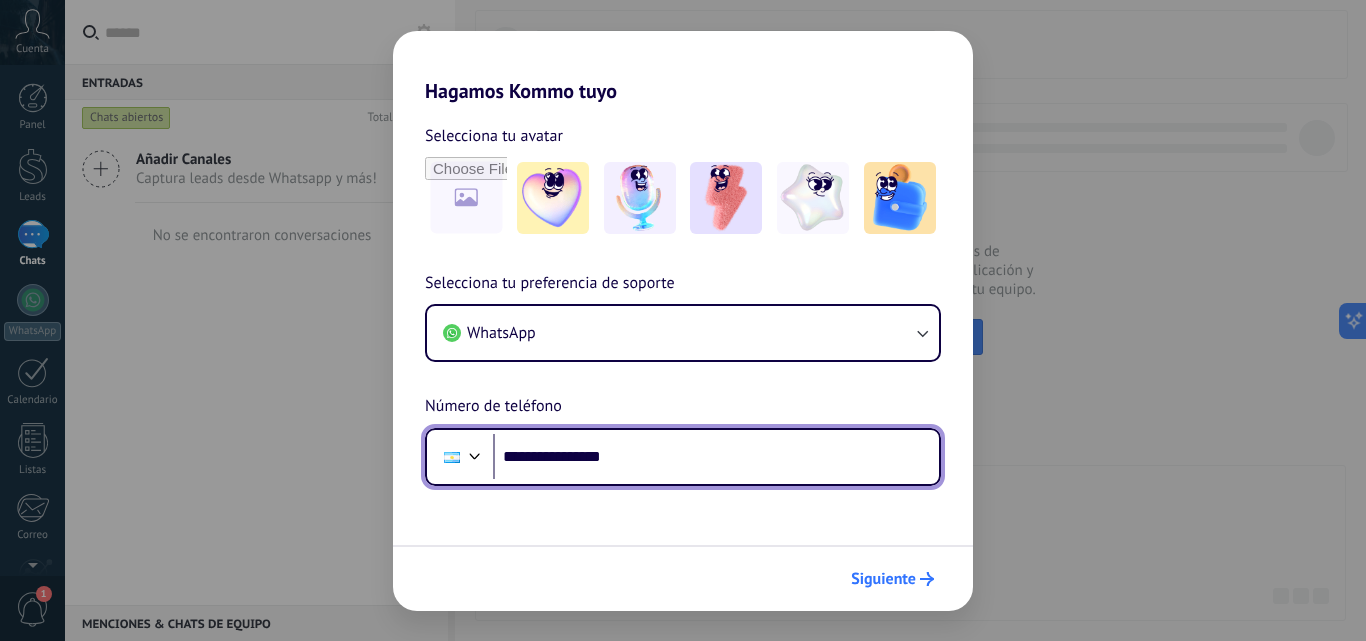 type on "**********" 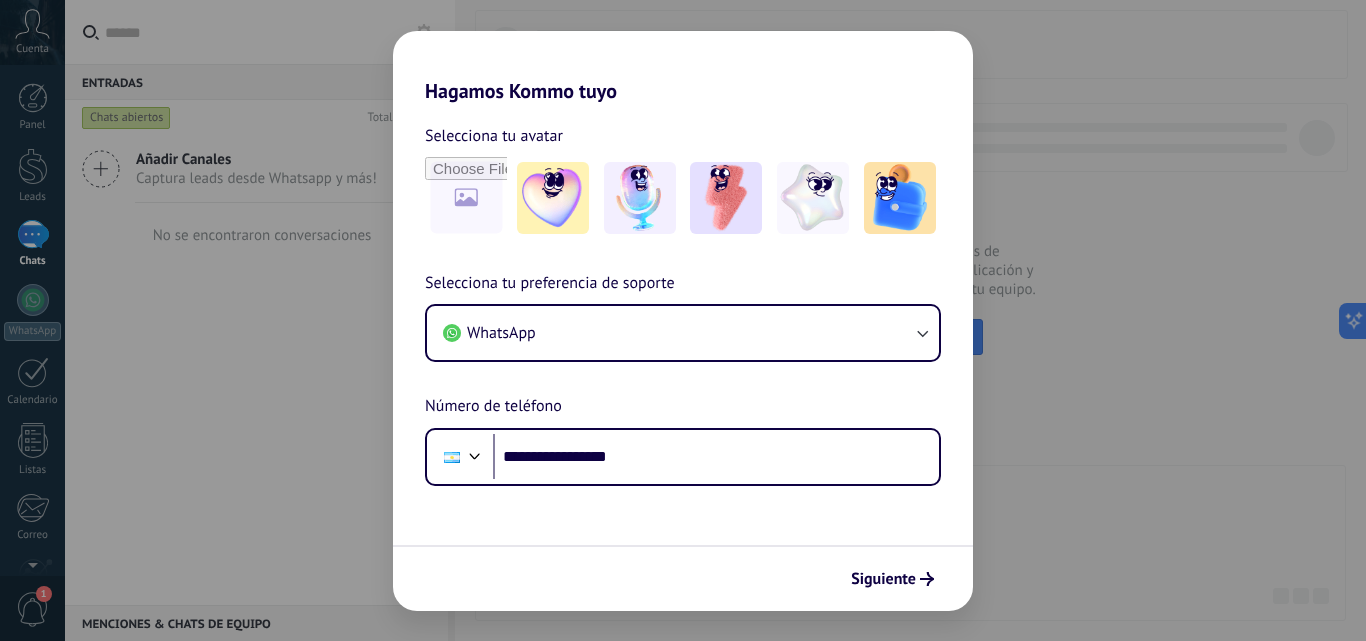 click on "Siguiente" at bounding box center [883, 579] 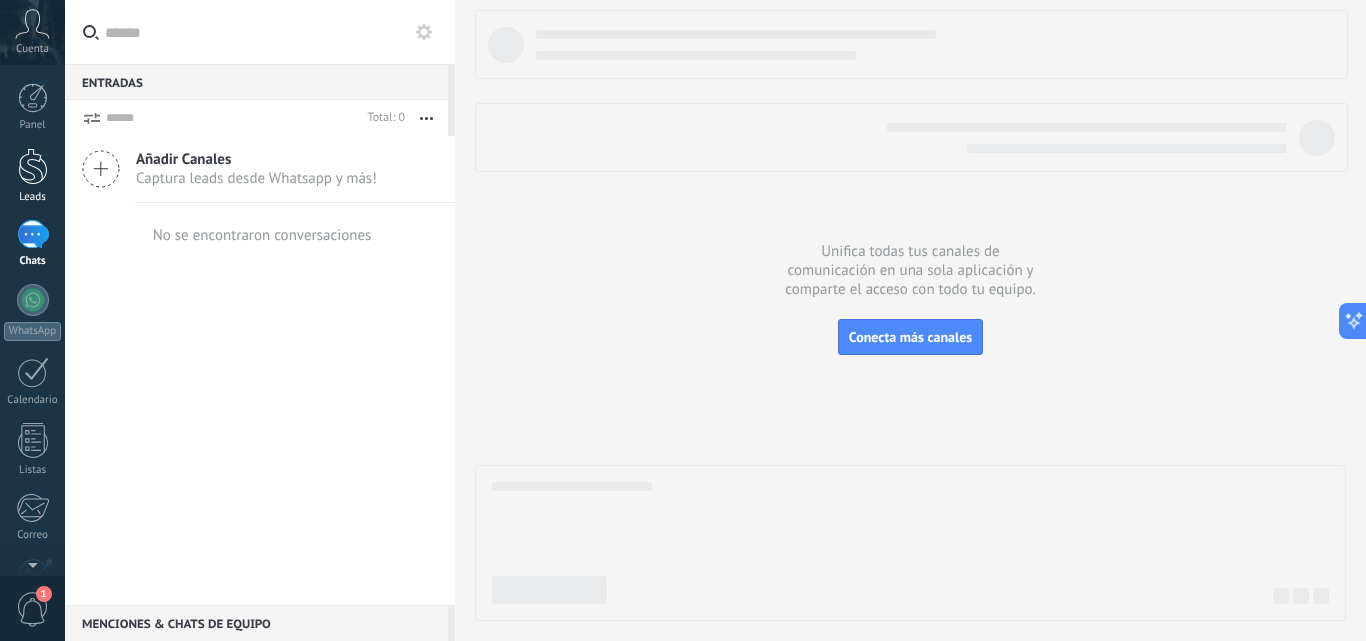 scroll, scrollTop: 0, scrollLeft: 0, axis: both 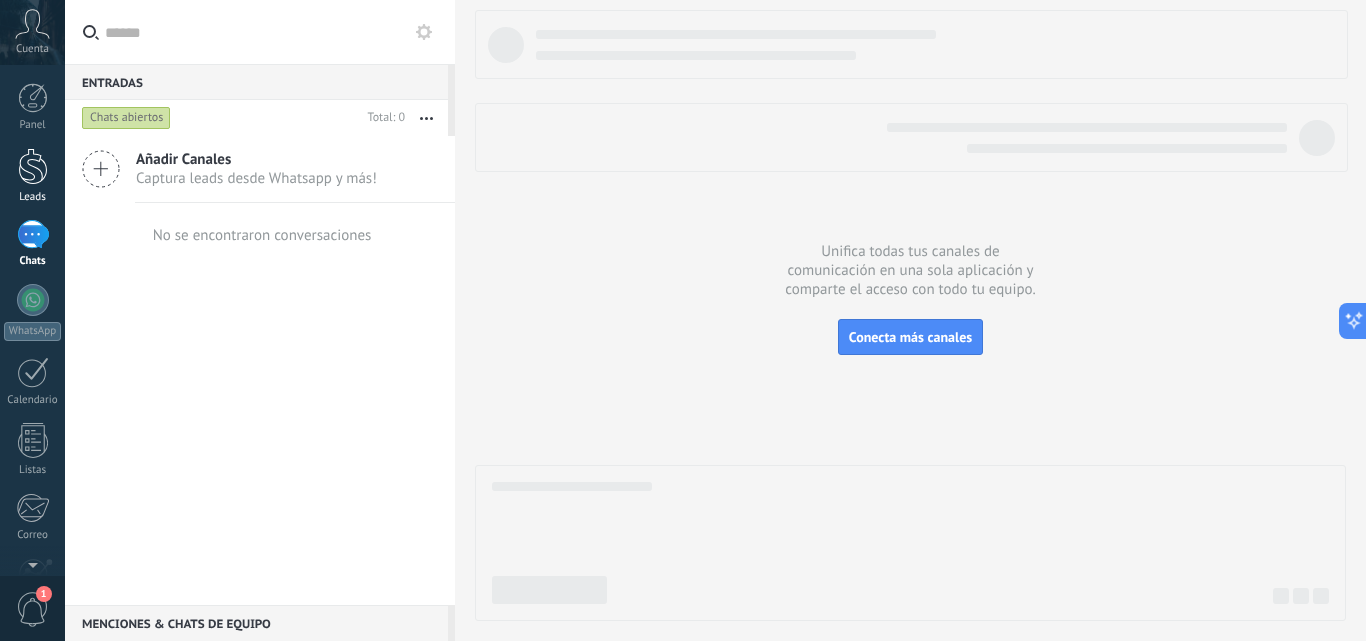 drag, startPoint x: 17, startPoint y: 150, endPoint x: 38, endPoint y: 152, distance: 21.095022 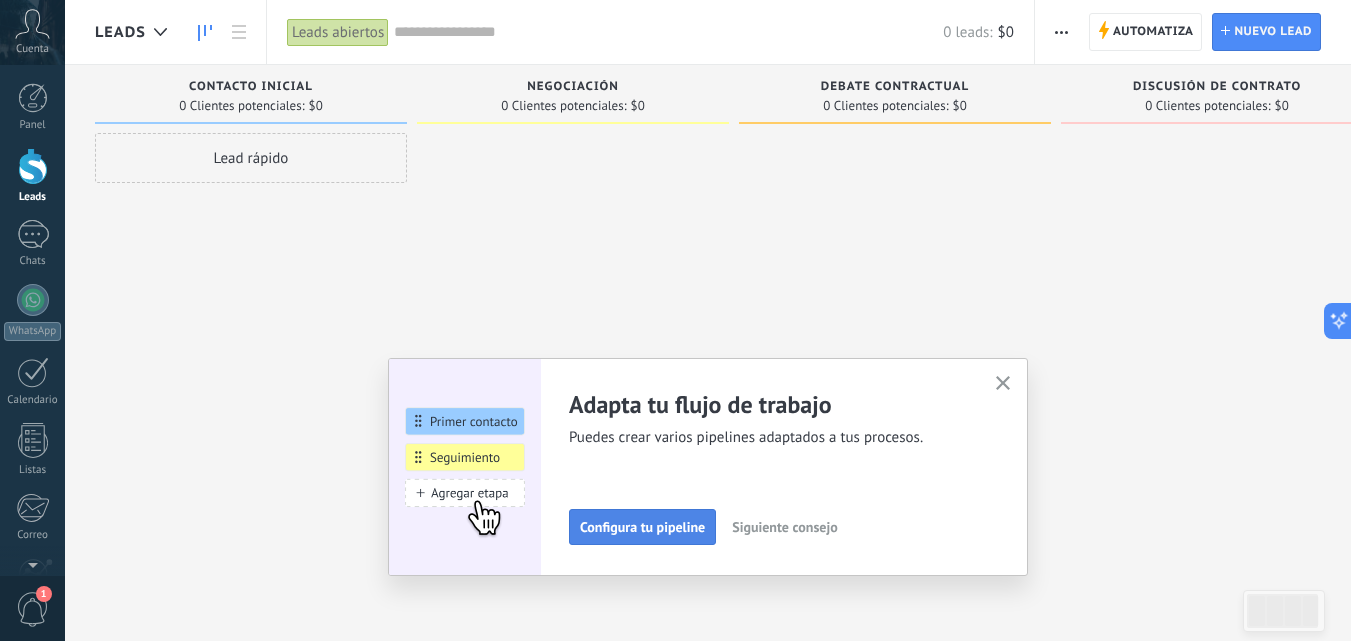 click on "Configura tu pipeline" at bounding box center [642, 527] 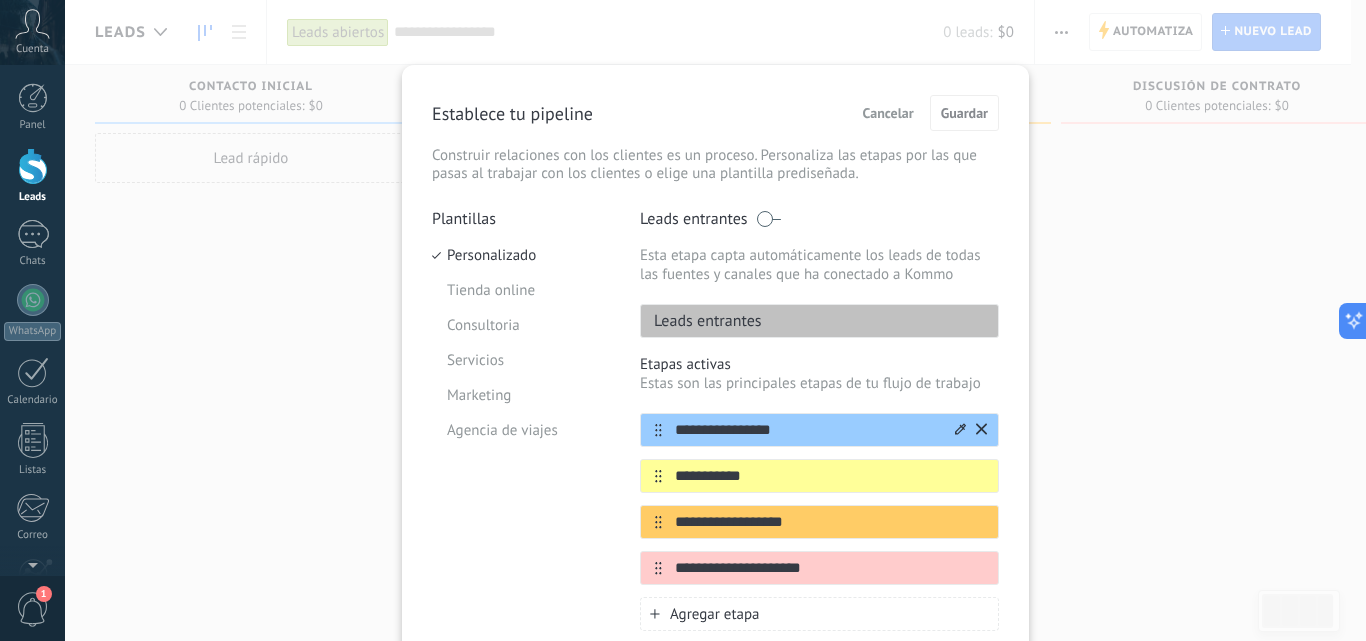 click on "**********" at bounding box center [807, 430] 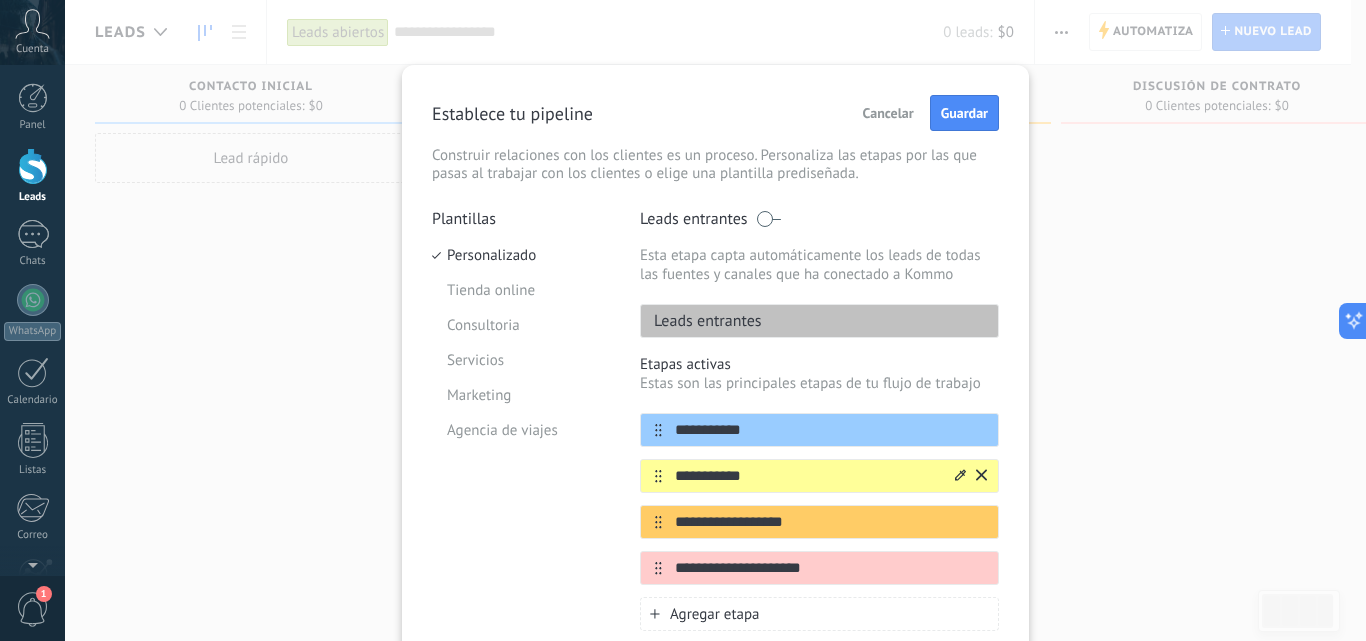 type on "**********" 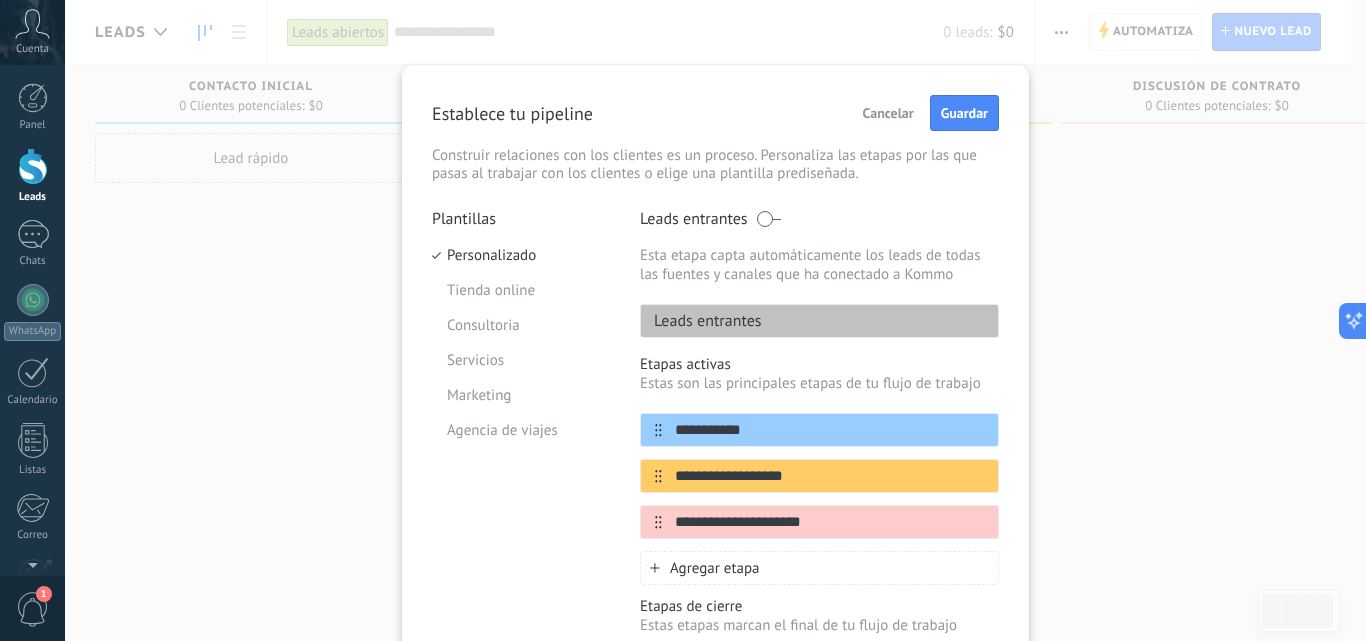click 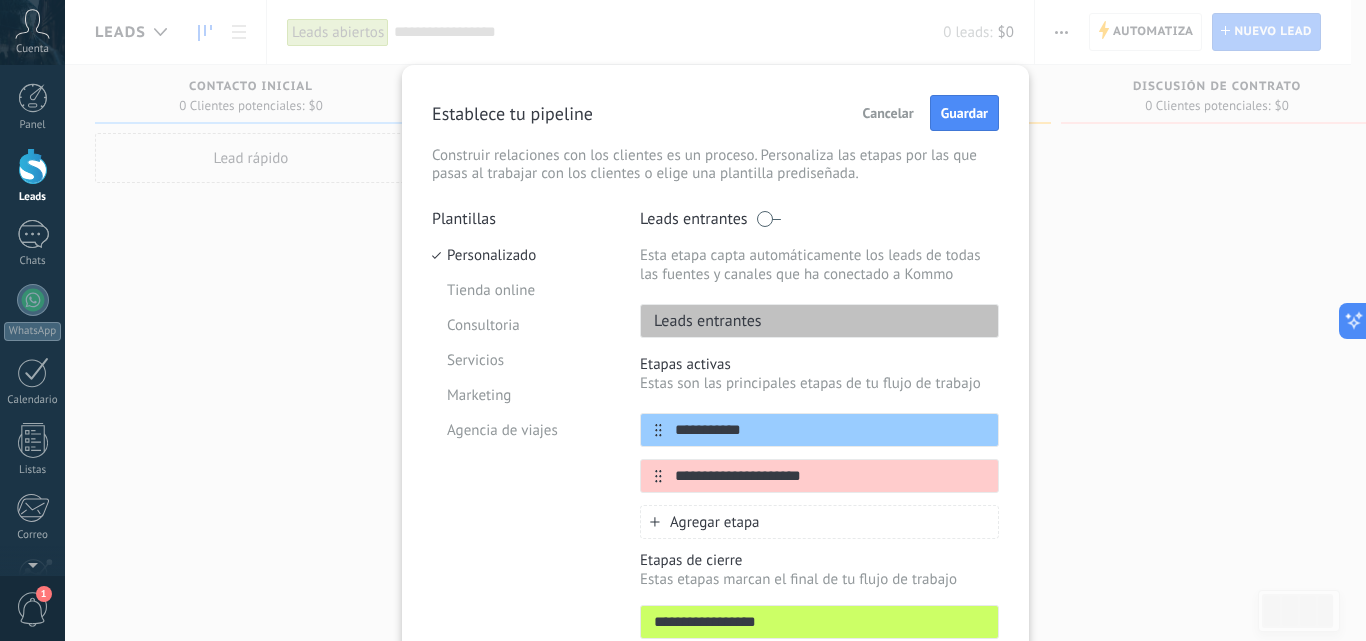 click 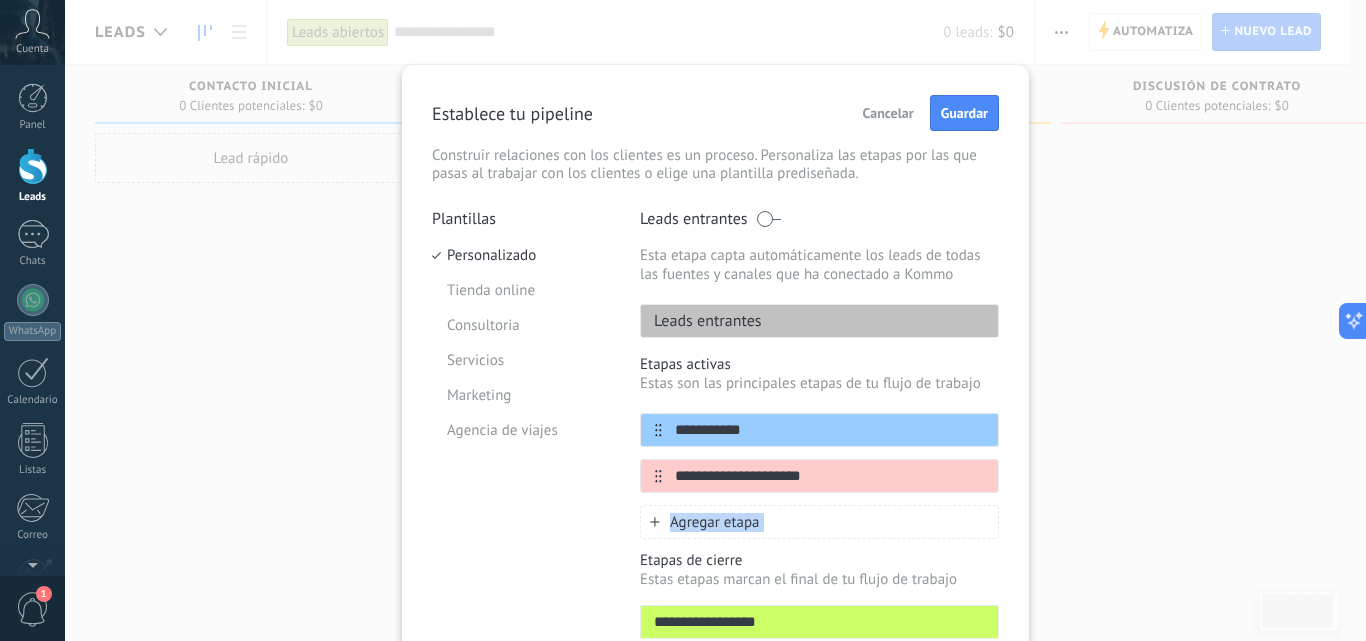 click on "Agregar etapa" at bounding box center (819, 522) 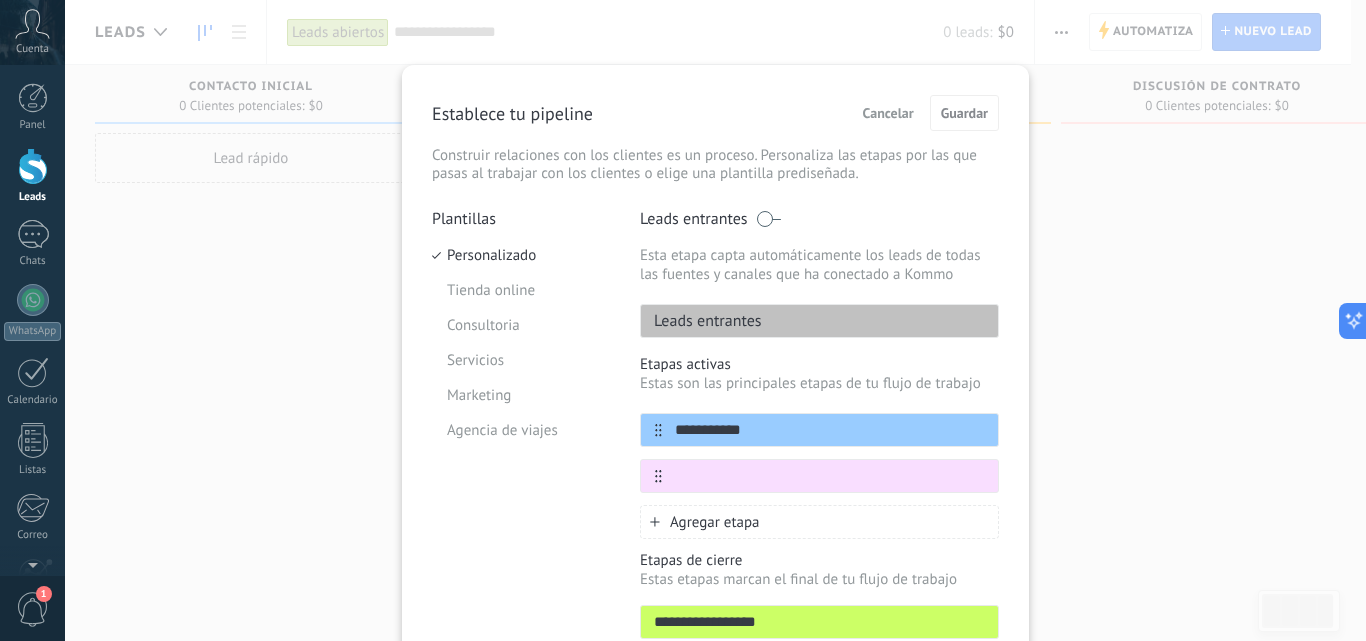 click on "**********" at bounding box center [819, 622] 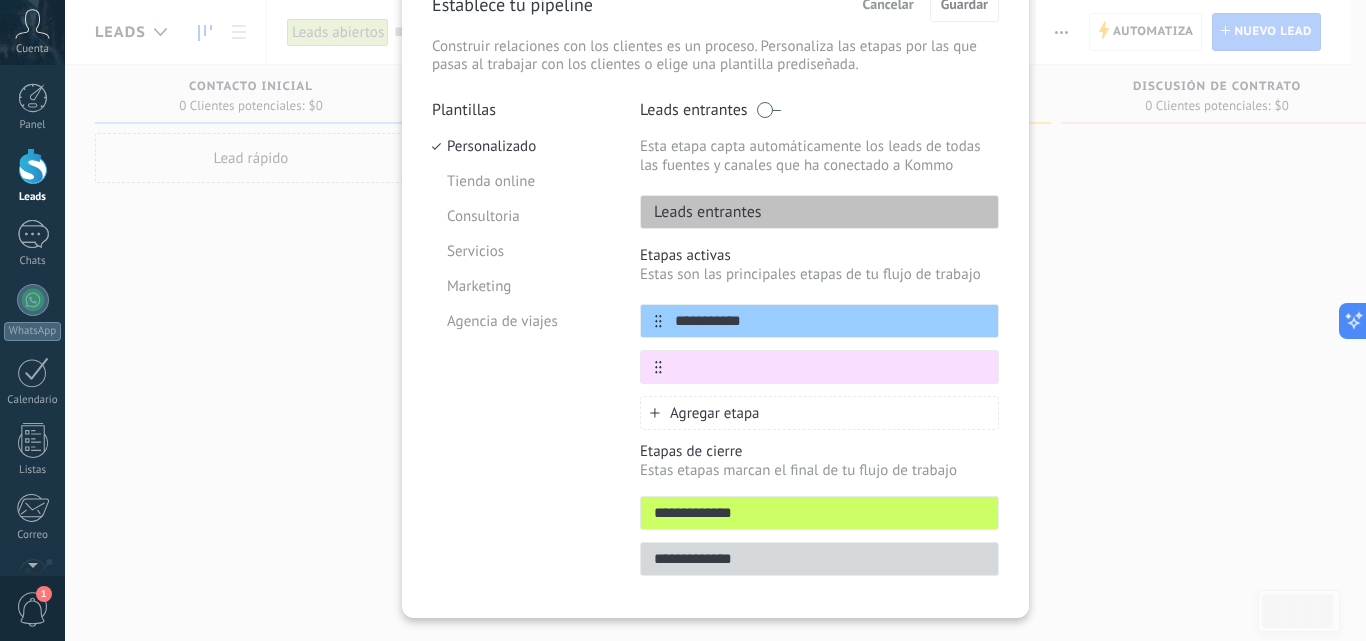 scroll, scrollTop: 151, scrollLeft: 0, axis: vertical 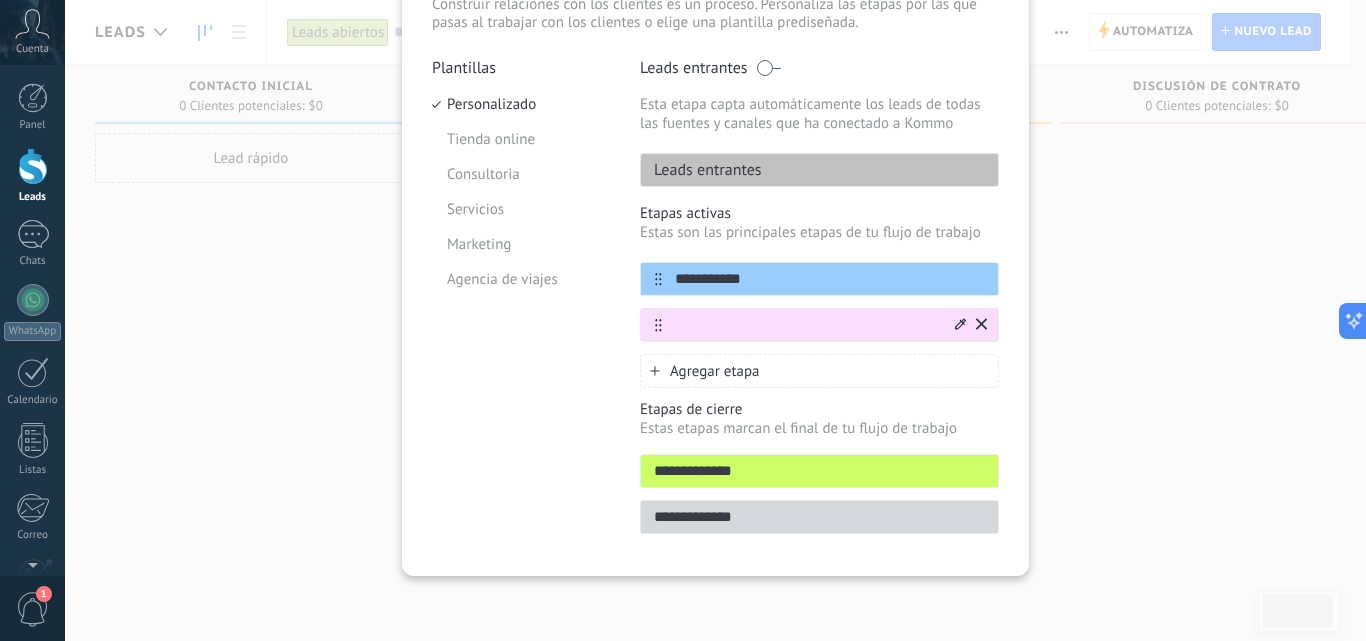 type on "**********" 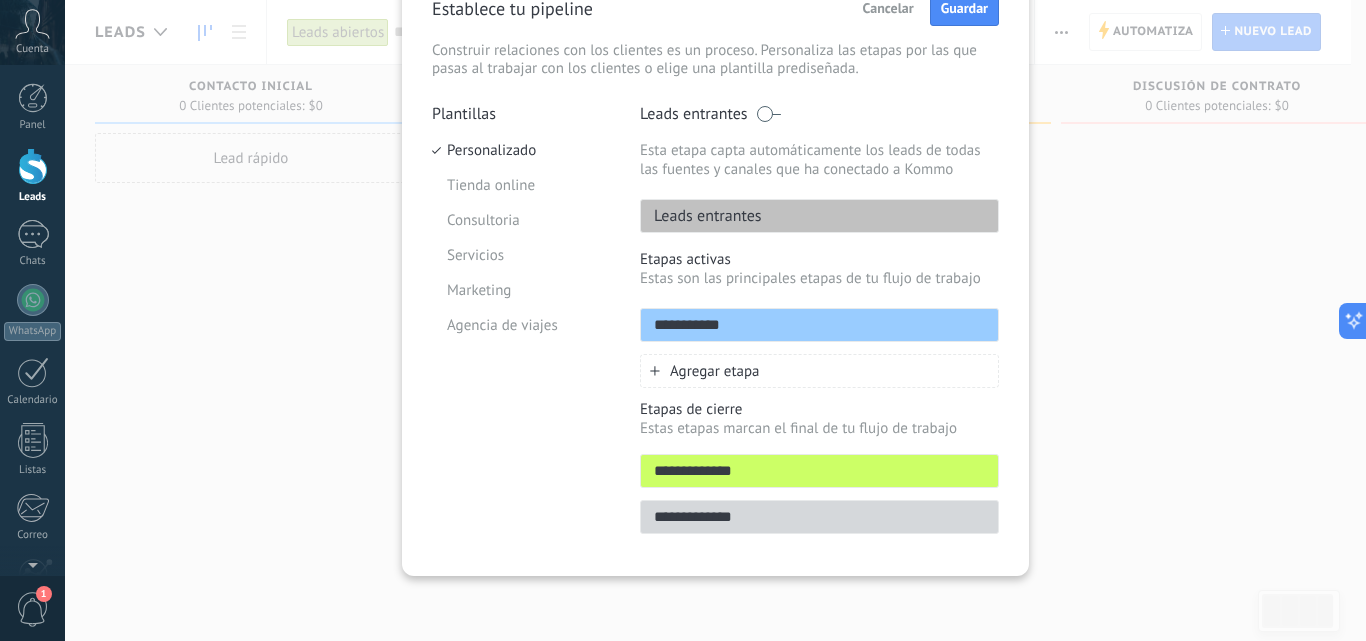 scroll, scrollTop: 105, scrollLeft: 0, axis: vertical 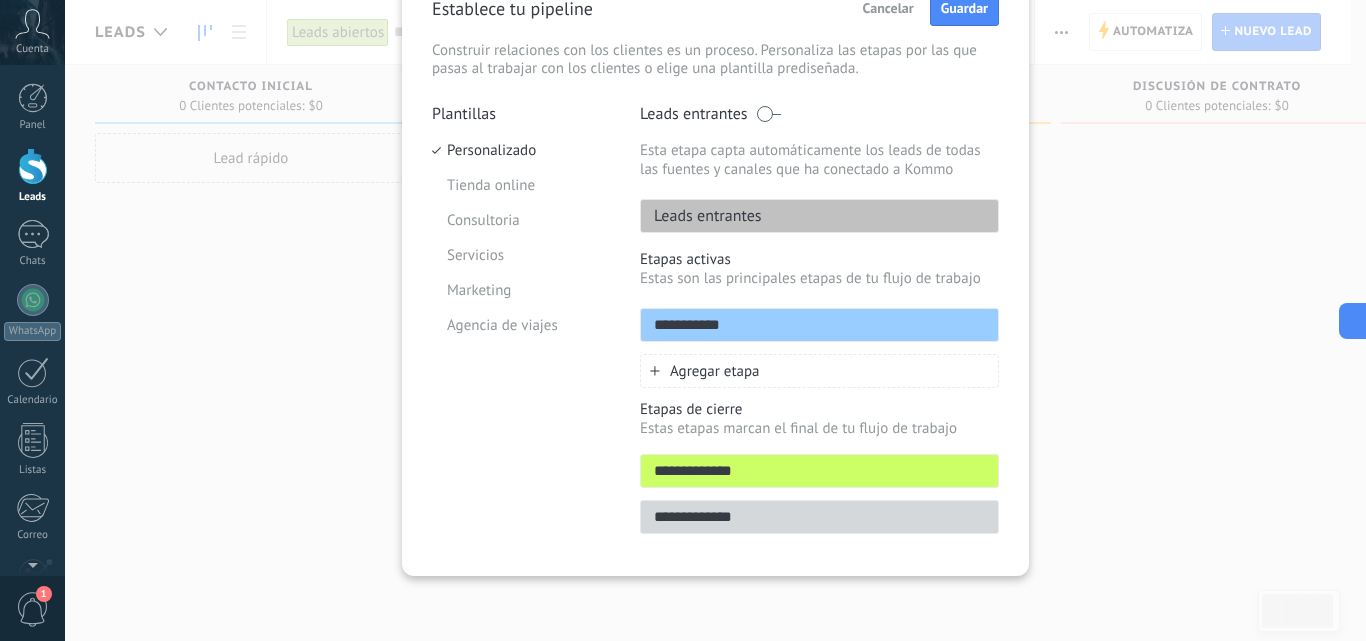 click on "**********" at bounding box center [819, 517] 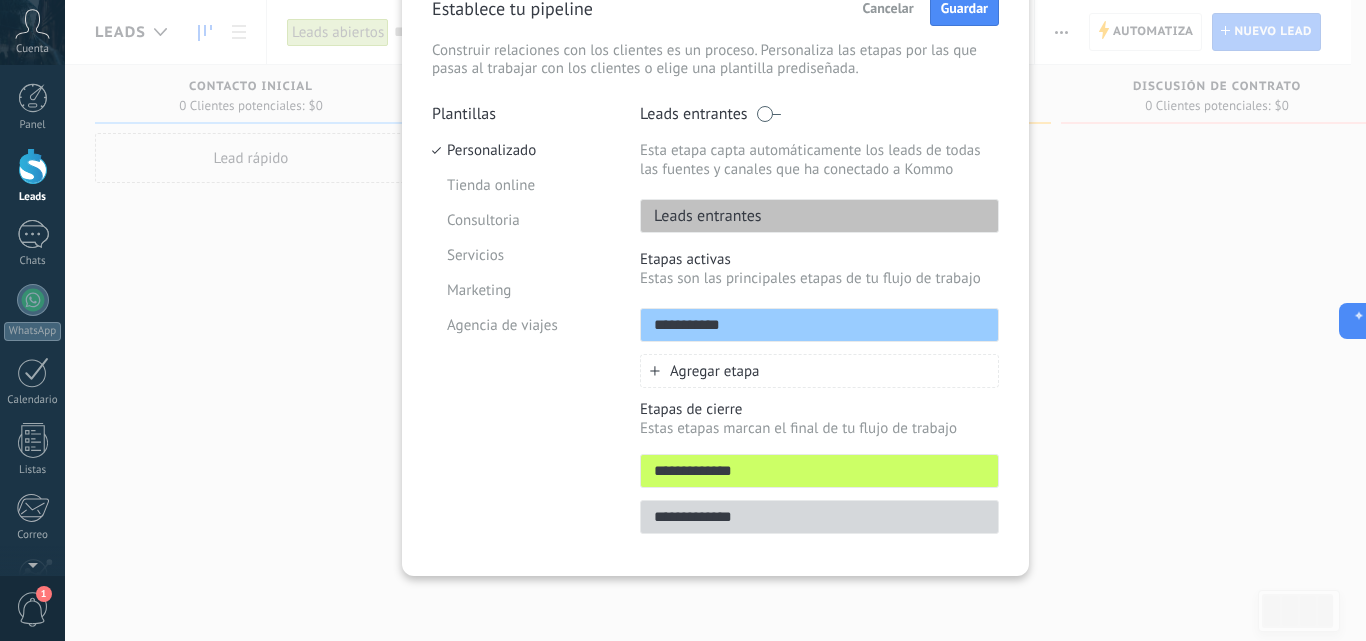 click on "**********" at bounding box center [819, 517] 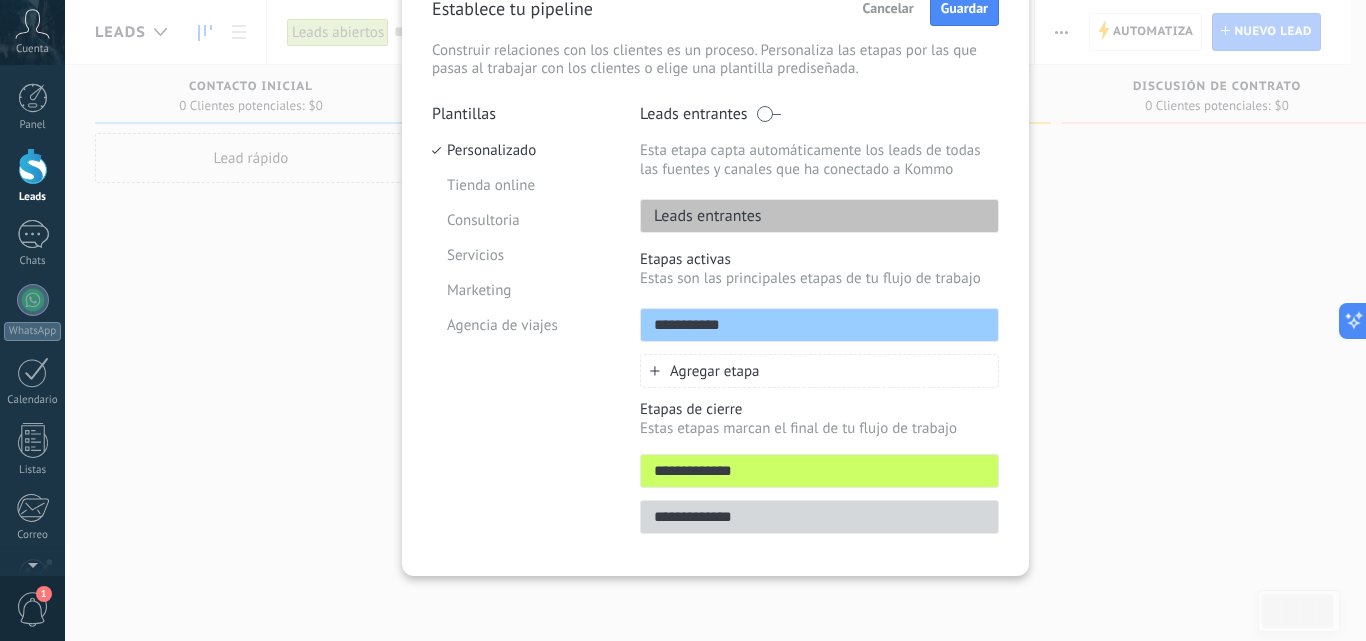 click on "**********" at bounding box center [819, 517] 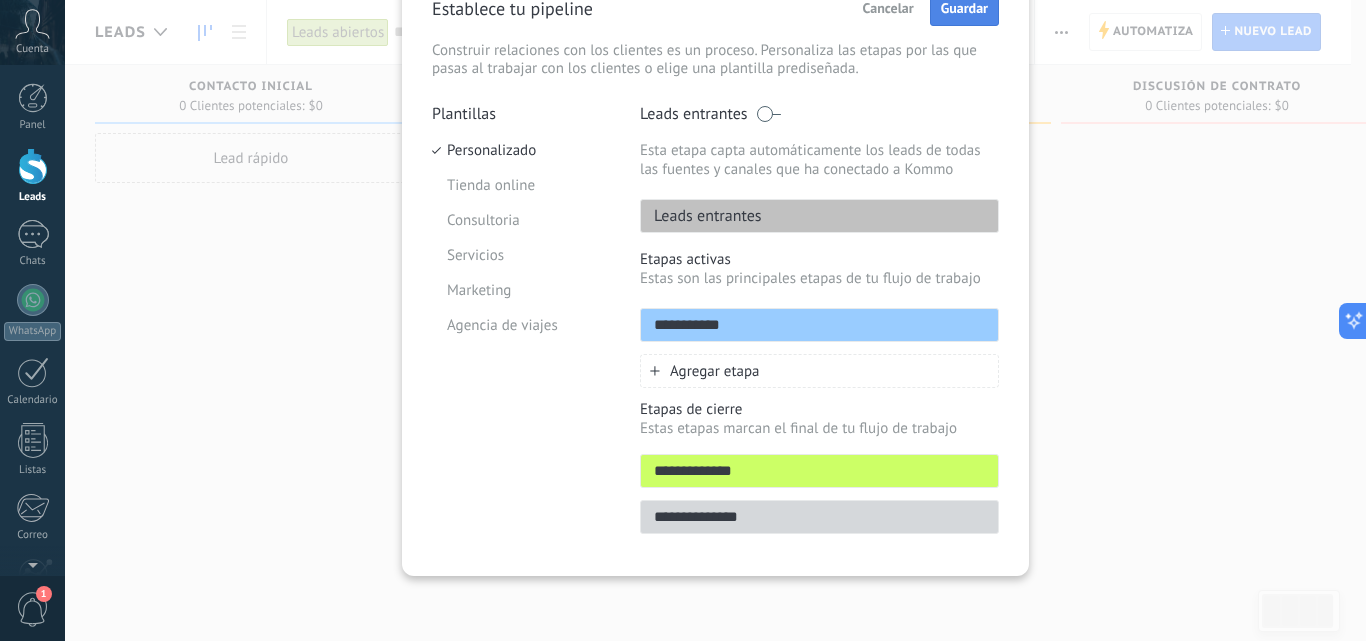 type on "**********" 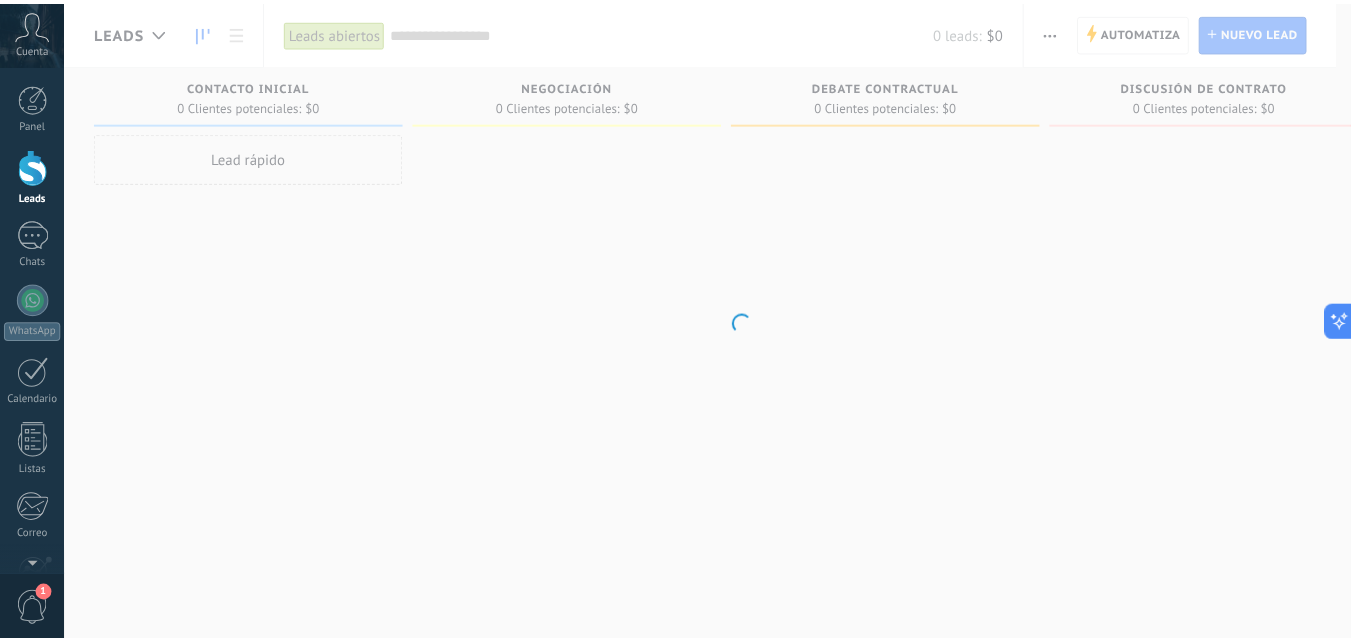 scroll, scrollTop: 0, scrollLeft: 0, axis: both 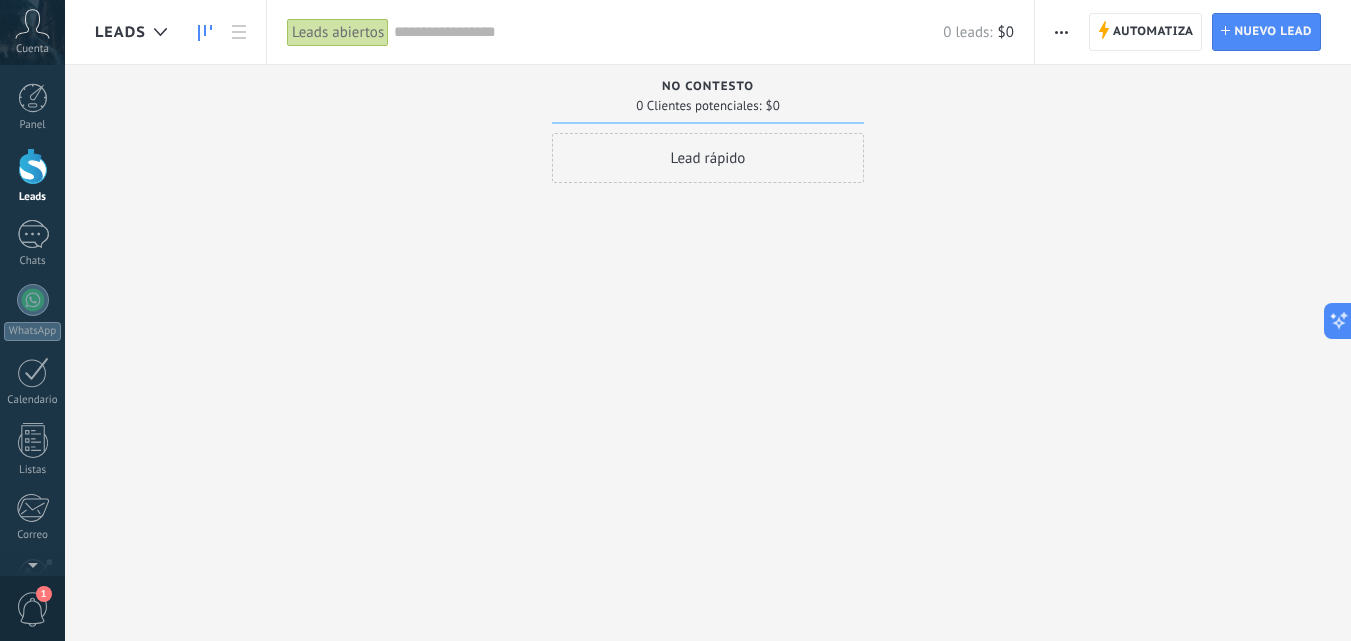 drag, startPoint x: 42, startPoint y: 42, endPoint x: 48, endPoint y: 18, distance: 24.738634 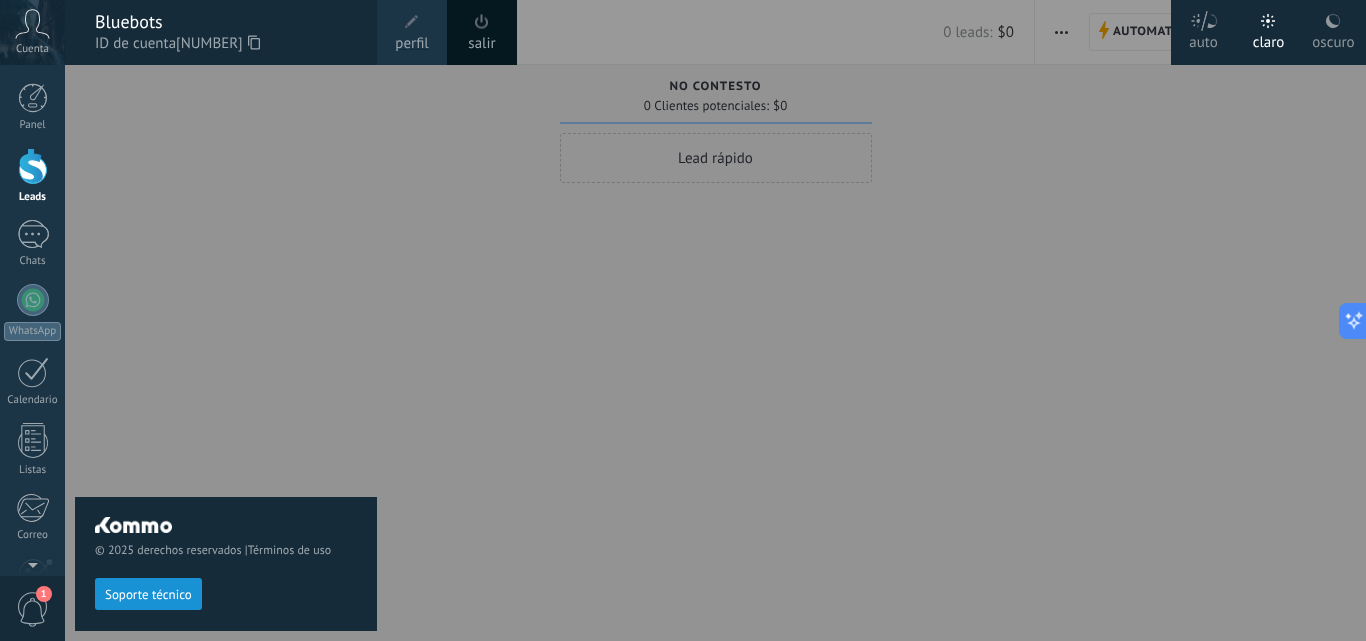 click on "perfil" at bounding box center (412, 32) 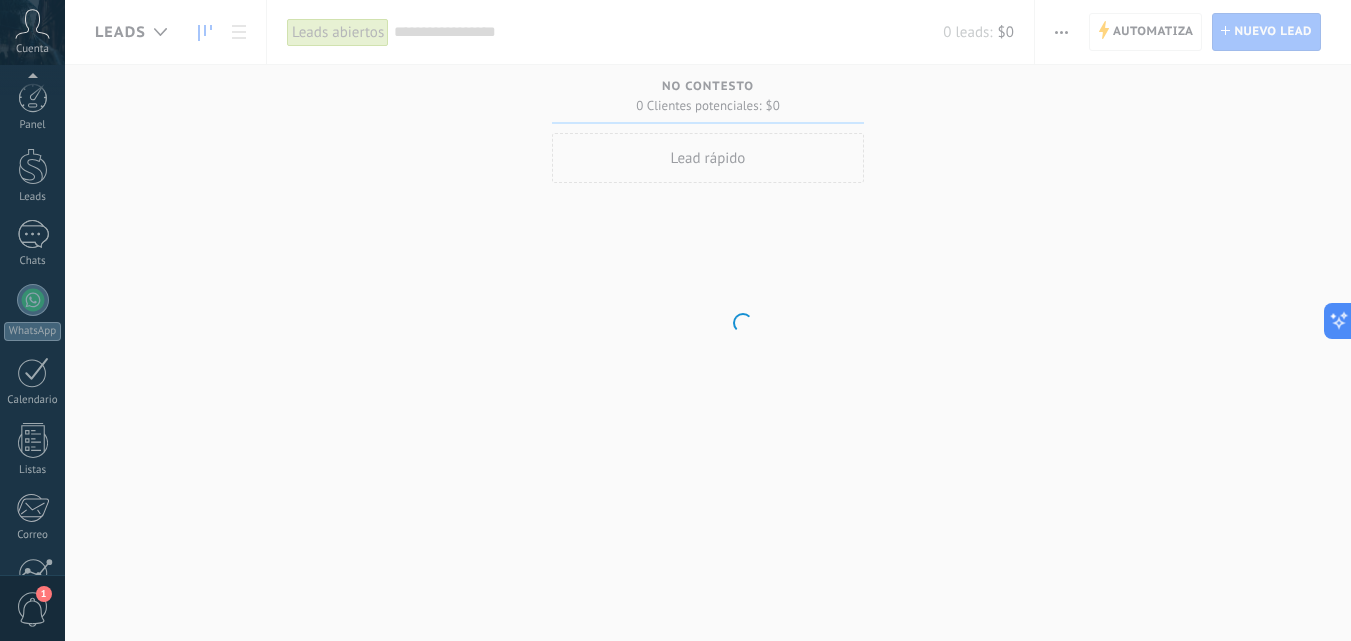 scroll, scrollTop: 191, scrollLeft: 0, axis: vertical 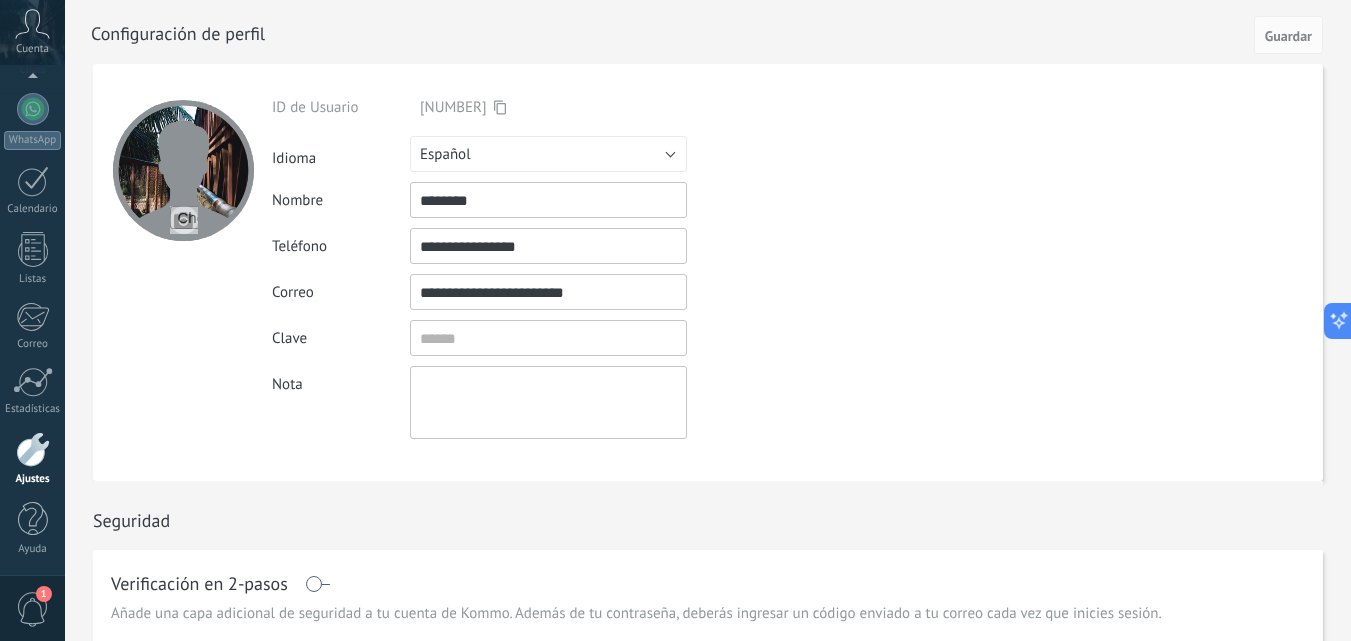 click at bounding box center [183, 170] 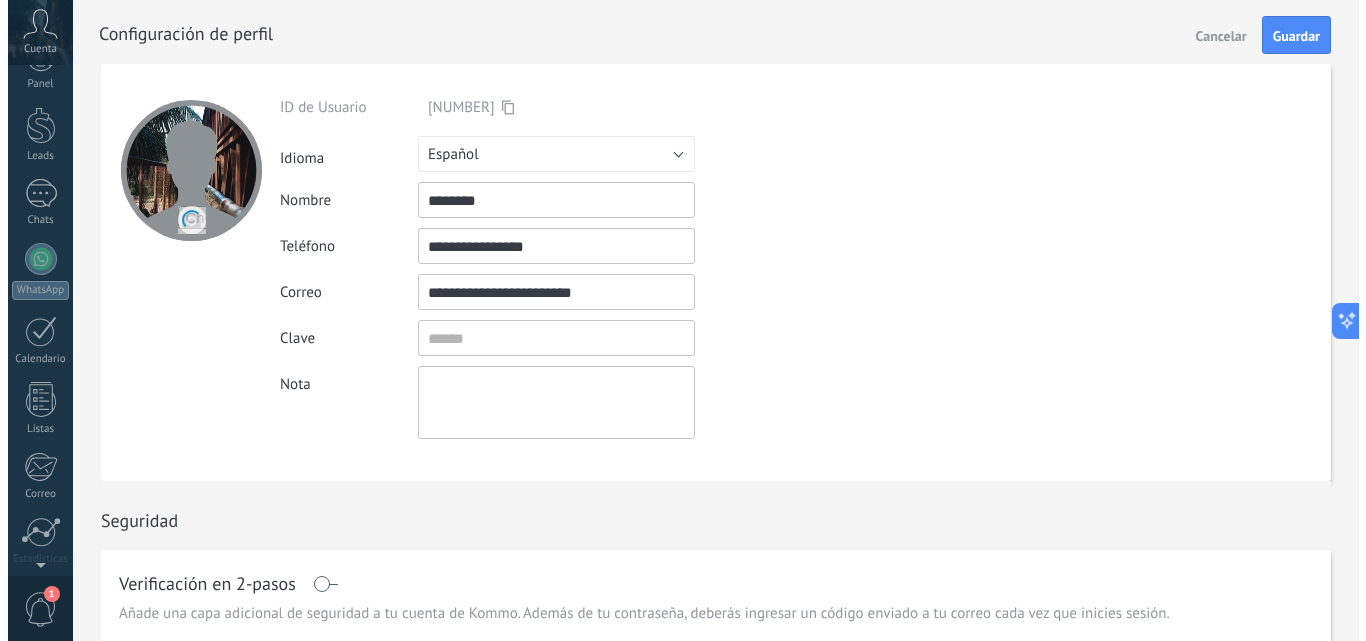 scroll, scrollTop: 0, scrollLeft: 0, axis: both 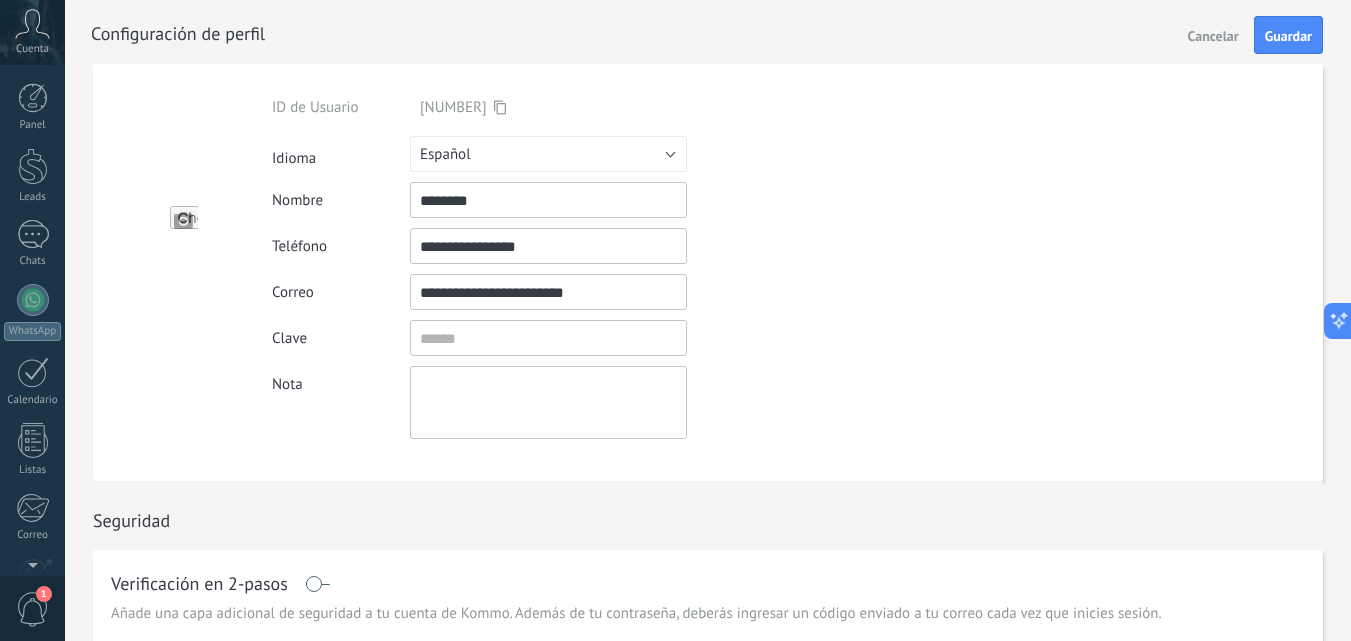 click on "Cuenta" at bounding box center (32, 32) 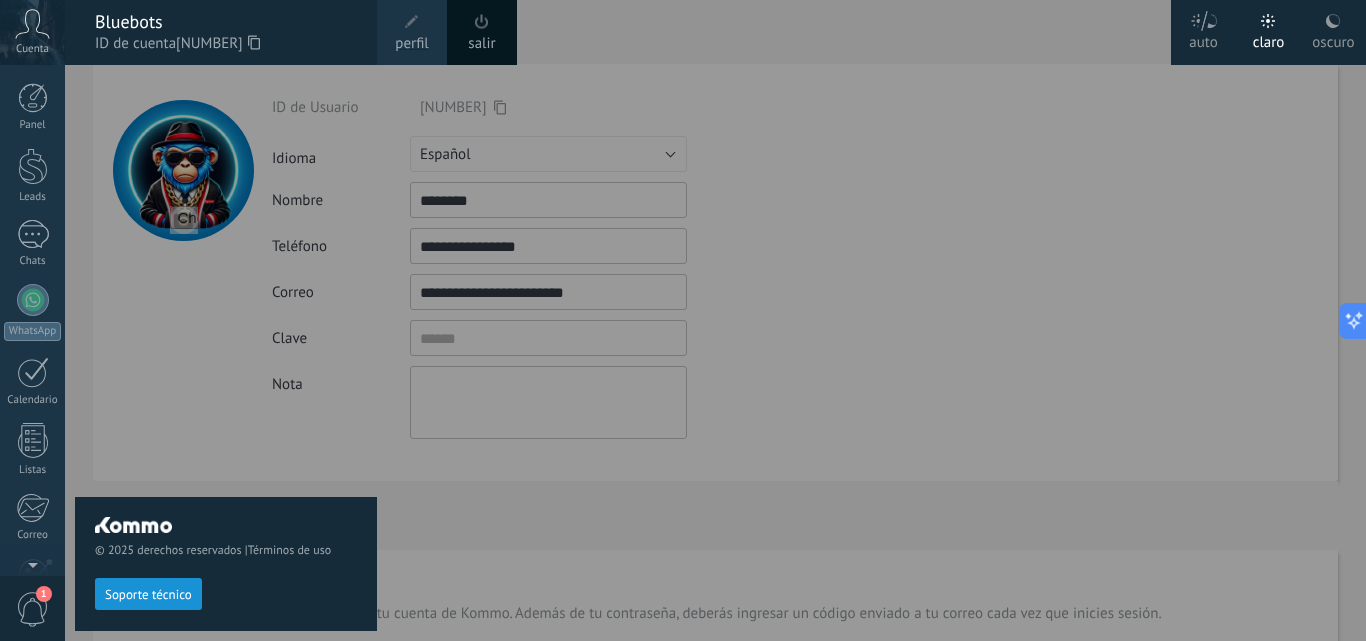 click on "perfil" at bounding box center [411, 44] 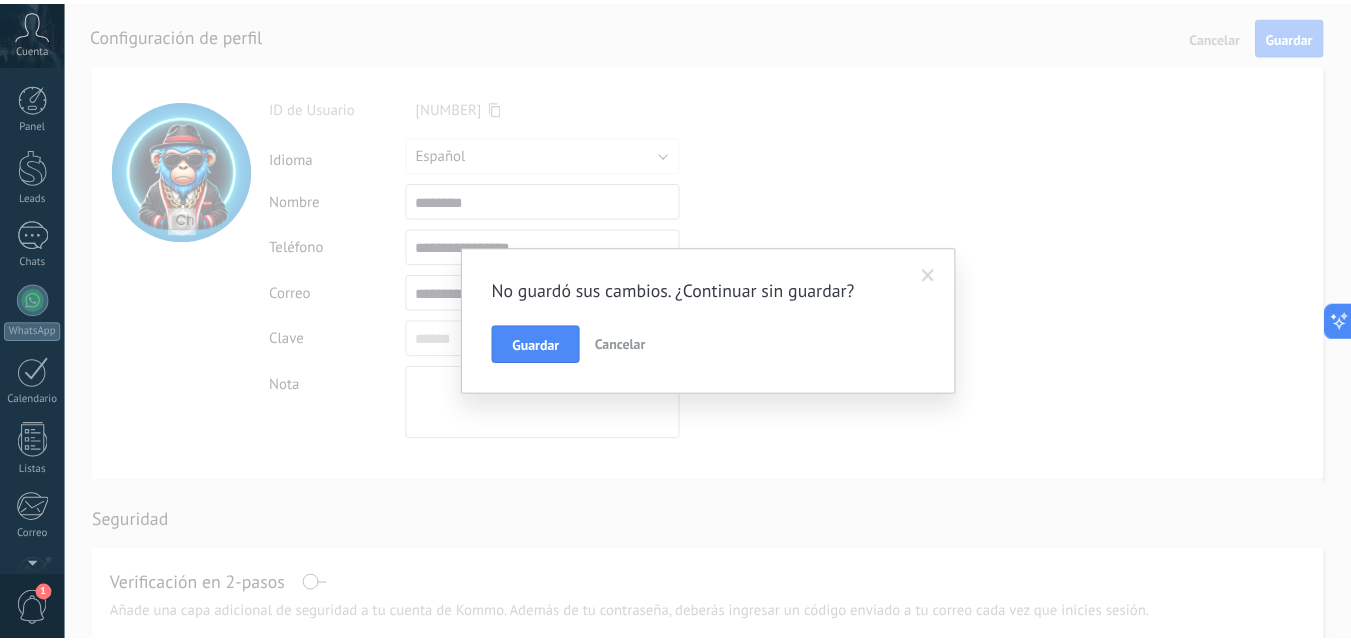 scroll, scrollTop: 191, scrollLeft: 0, axis: vertical 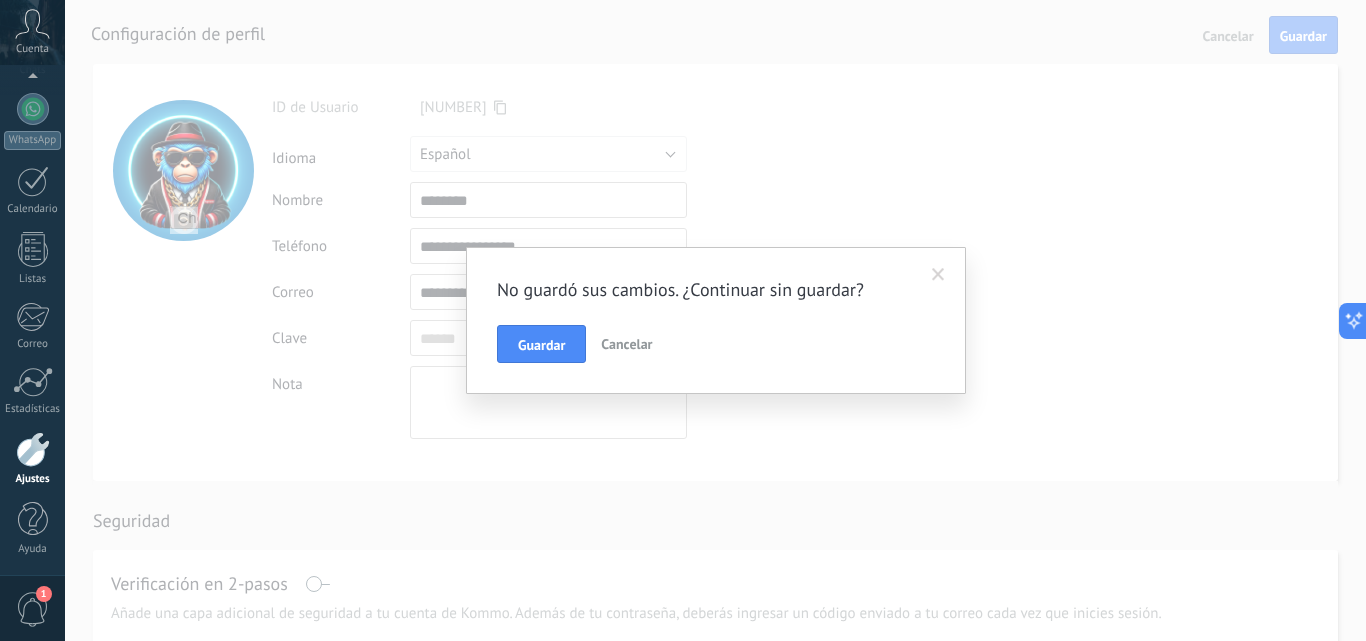 click on "Ajustes" at bounding box center [33, 479] 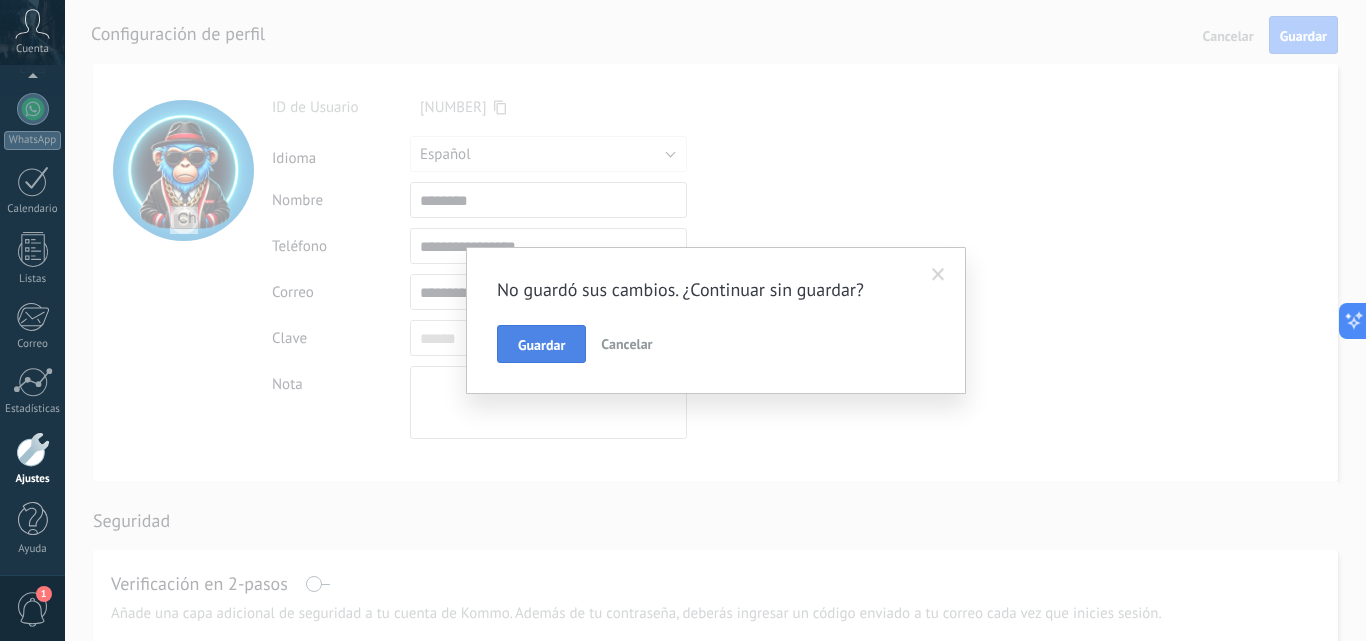click on "Guardar" at bounding box center [541, 344] 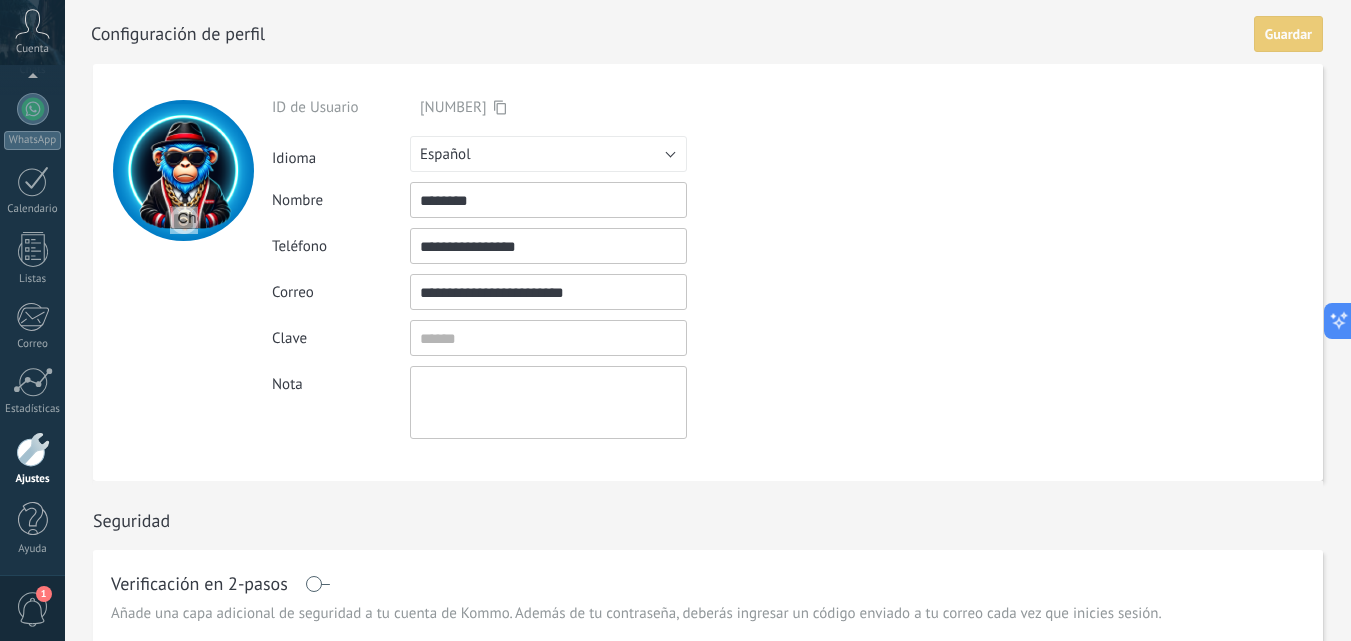 click at bounding box center (33, 449) 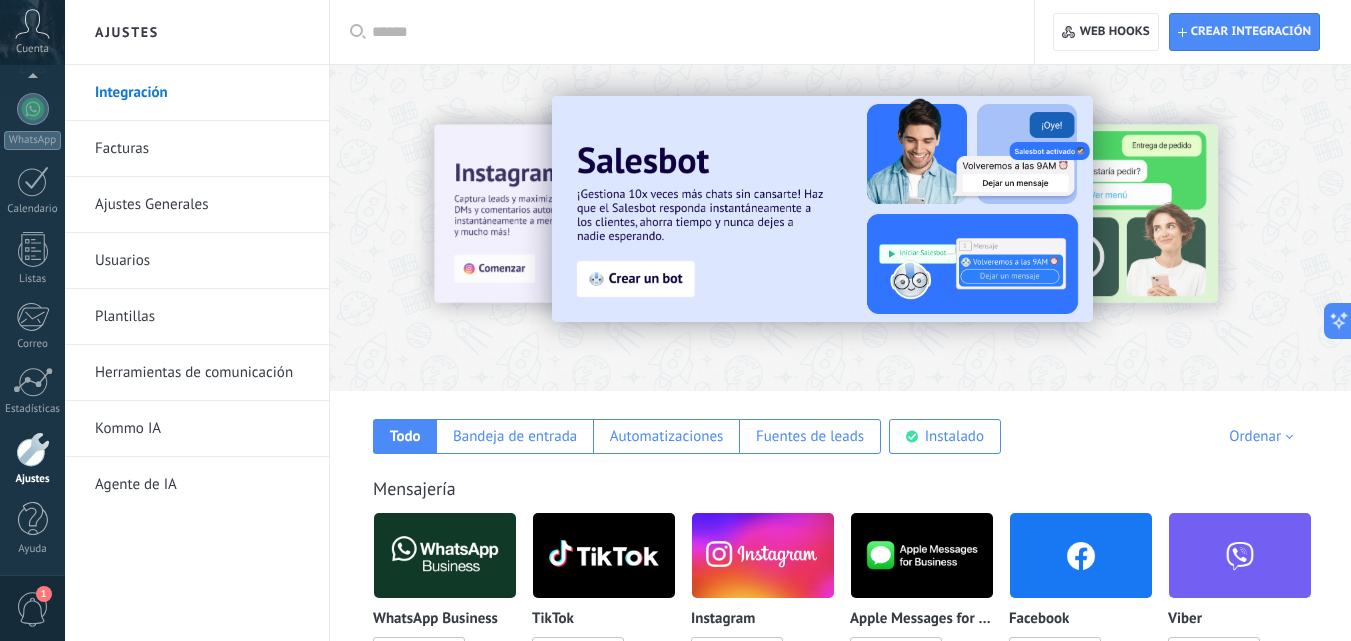 click on "Herramientas de comunicación" at bounding box center [202, 373] 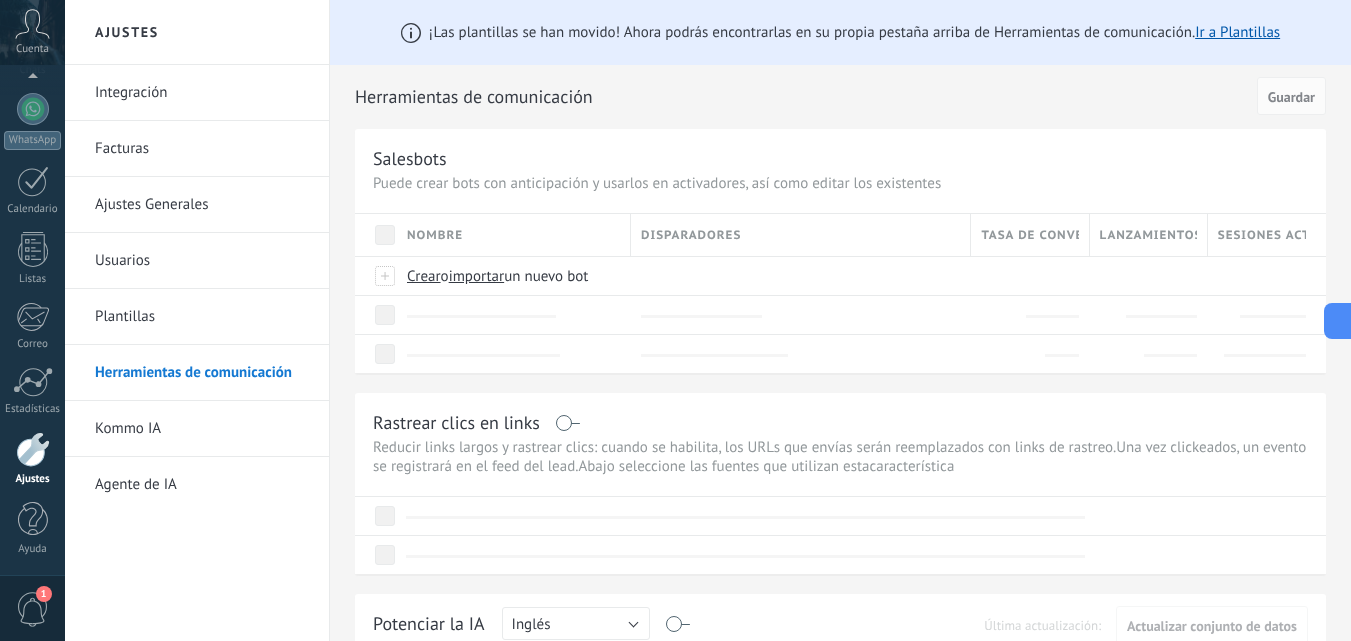 click on "Plantillas" at bounding box center (202, 317) 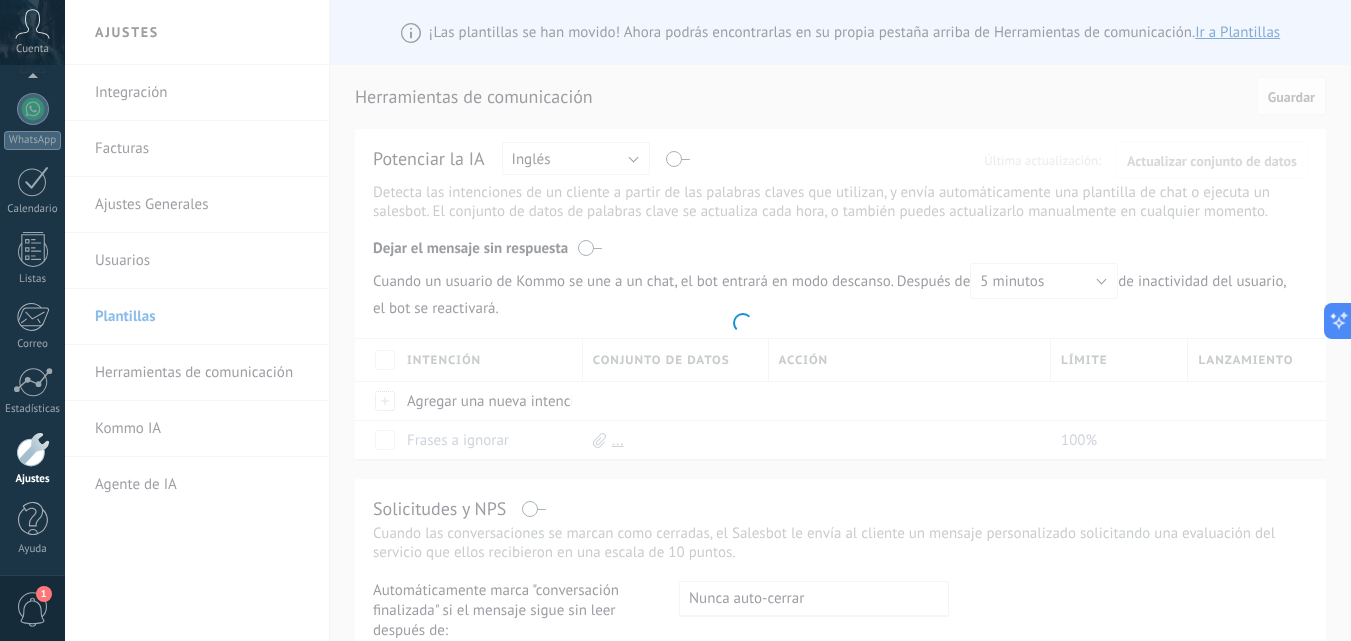 click on ".abccls-1,.abccls-2{fill-rule:evenodd}.abccls-2{fill:#fff} .abfcls-1{fill:none}.abfcls-2{fill:#fff} .abncls-1{isolation:isolate}.abncls-2{opacity:.06}.abncls-2,.abncls-3,.abncls-6{mix-blend-mode:multiply}.abncls-3{opacity:.15}.abncls-4,.abncls-8{fill:#fff}.abncls-5{fill:url(#abnlinear-gradient)}.abncls-6{opacity:.04}.abncls-7{fill:url(#abnlinear-gradient-2)}.abncls-8{fill-rule:evenodd} .abqst0{fill:#ffa200} .abwcls-1{fill:#252525} .cls-1{isolation:isolate} .acicls-1{fill:none} .aclcls-1{fill:#232323} .acnst0{display:none} .addcls-1,.addcls-2{fill:none;stroke-miterlimit:10}.addcls-1{stroke:#dfe0e5}.addcls-2{stroke:#a1a7ab} .adecls-1,.adecls-2{fill:none;stroke-miterlimit:10}.adecls-1{stroke:#dfe0e5}.adecls-2{stroke:#a1a7ab} .adqcls-1{fill:#8591a5;fill-rule:evenodd} .aeccls-1{fill:#5c9f37} .aeecls-1{fill:#f86161} .aejcls-1{fill:#8591a5;fill-rule:evenodd} .aekcls-1{fill-rule:evenodd} .aelcls-1{fill-rule:evenodd;fill:currentColor} .aemcls-1{fill-rule:evenodd;fill:currentColor} .aencls-2{fill:#f86161;opacity:.3}" at bounding box center [675, 320] 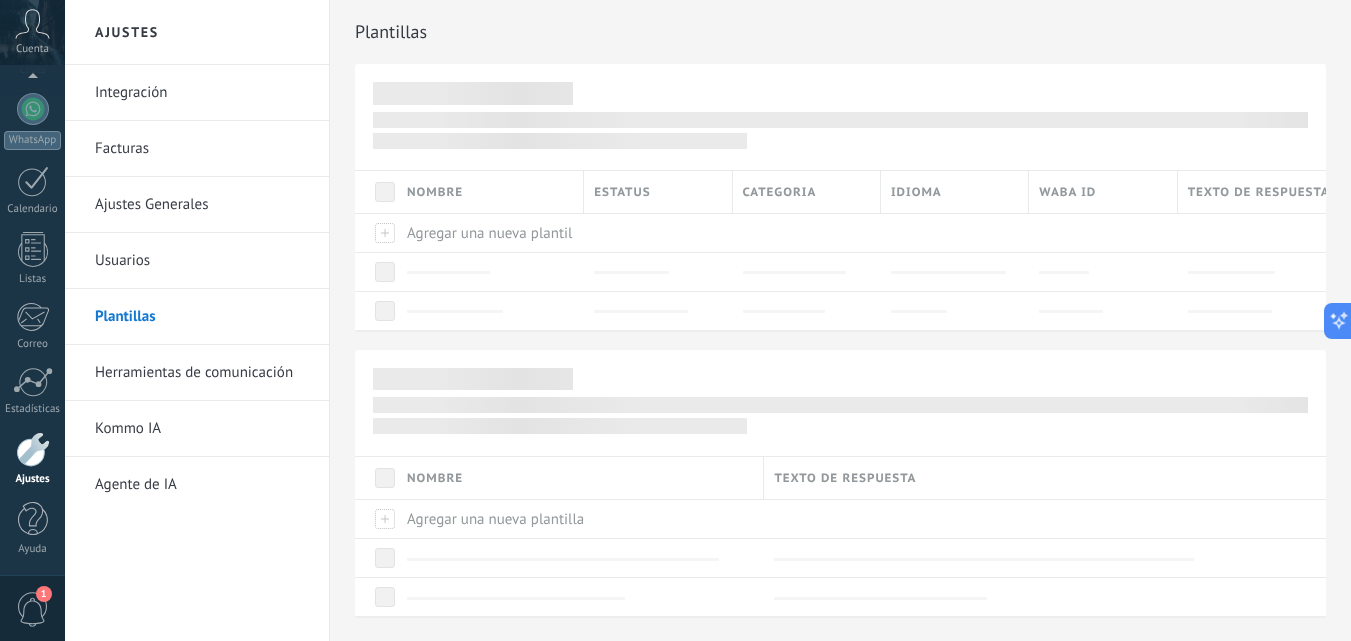 click on "Ajustes Generales" at bounding box center [202, 205] 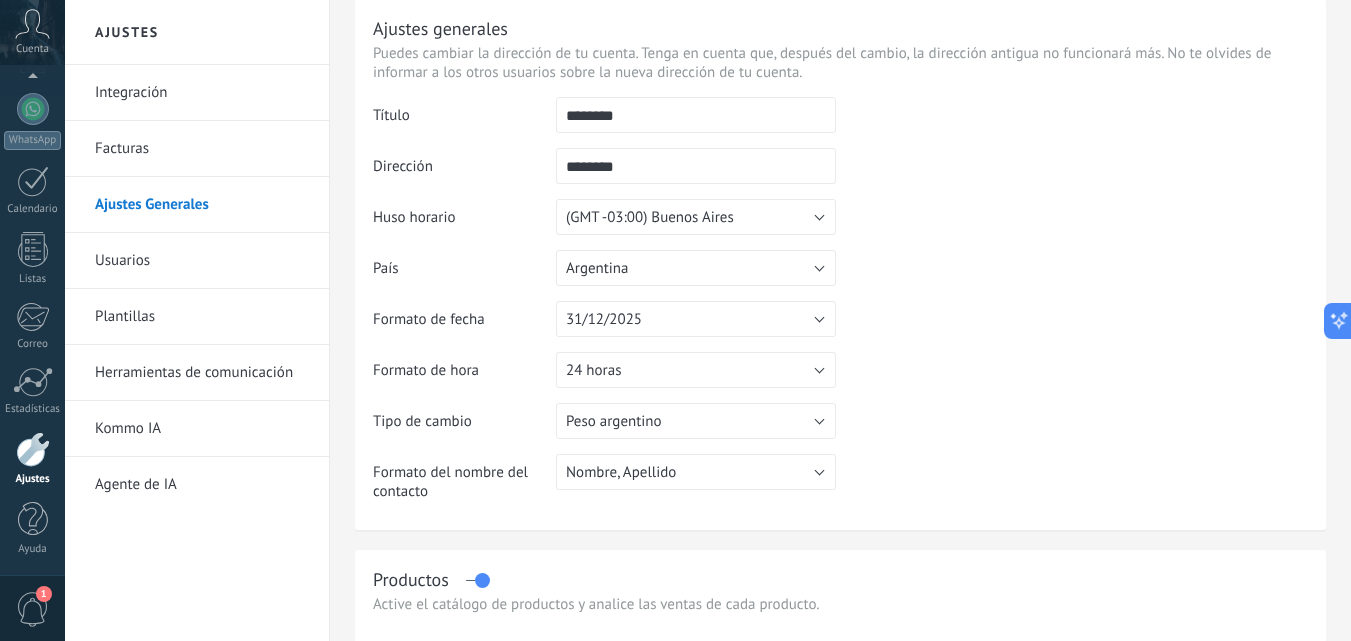 scroll, scrollTop: 100, scrollLeft: 0, axis: vertical 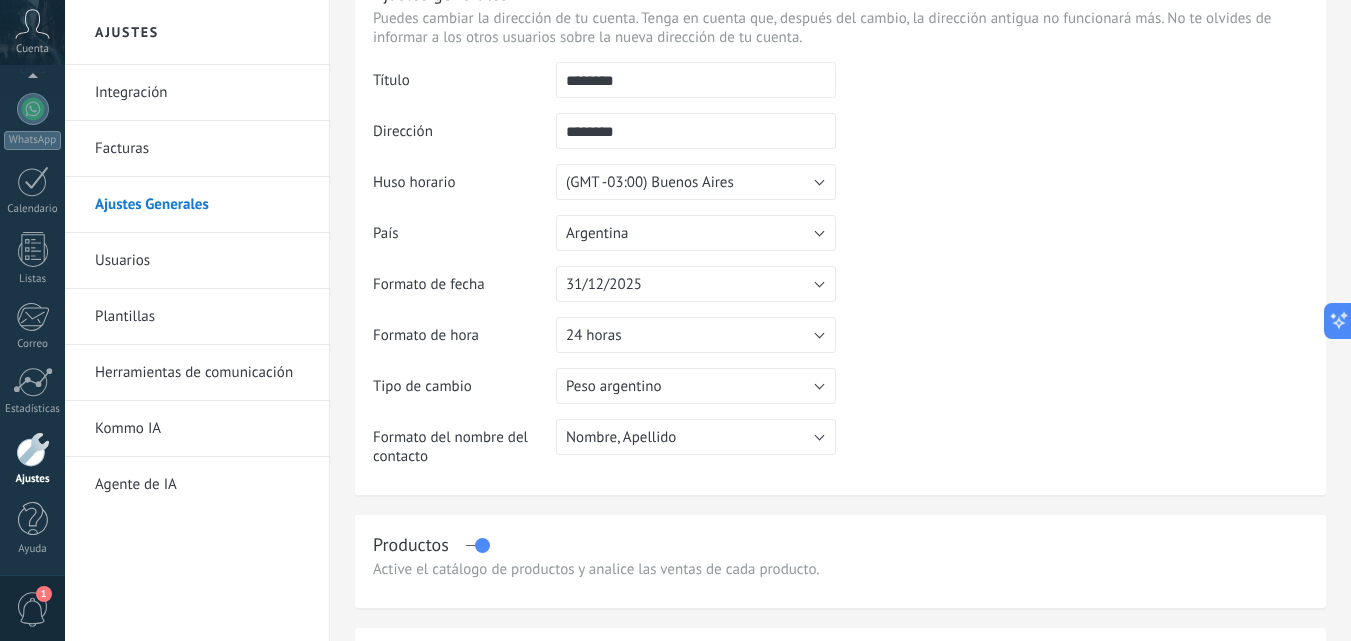 click on "Herramientas de comunicación" at bounding box center (202, 373) 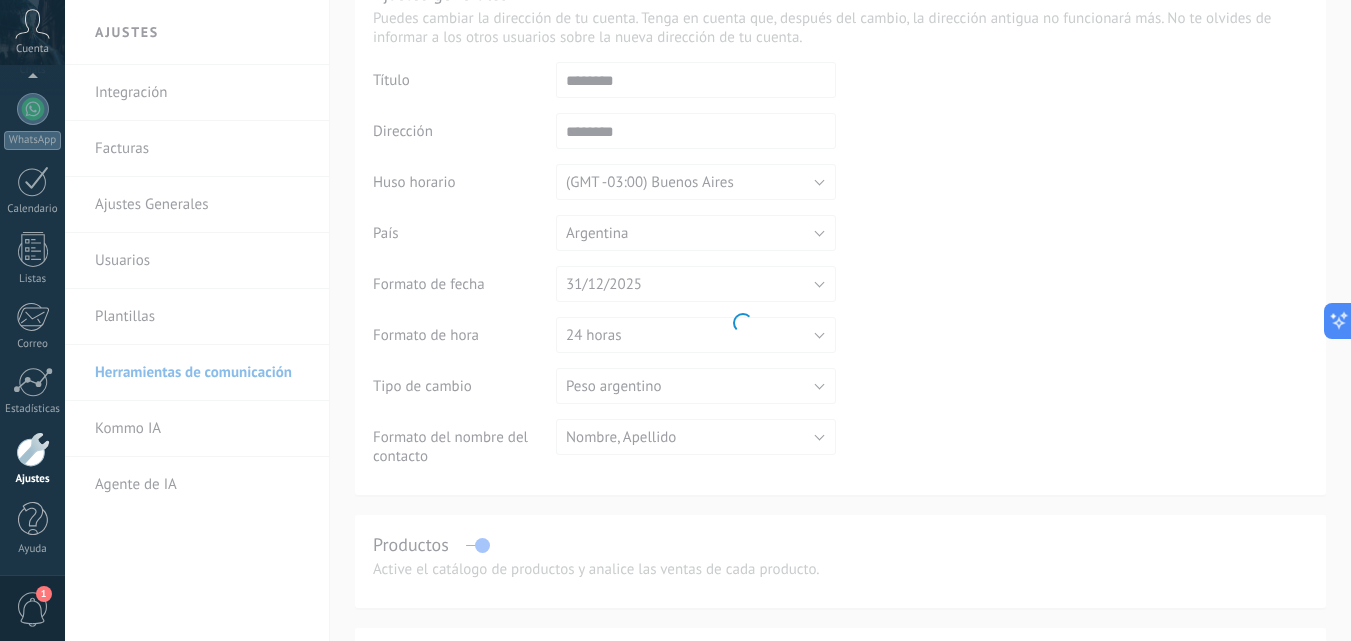 scroll, scrollTop: 0, scrollLeft: 0, axis: both 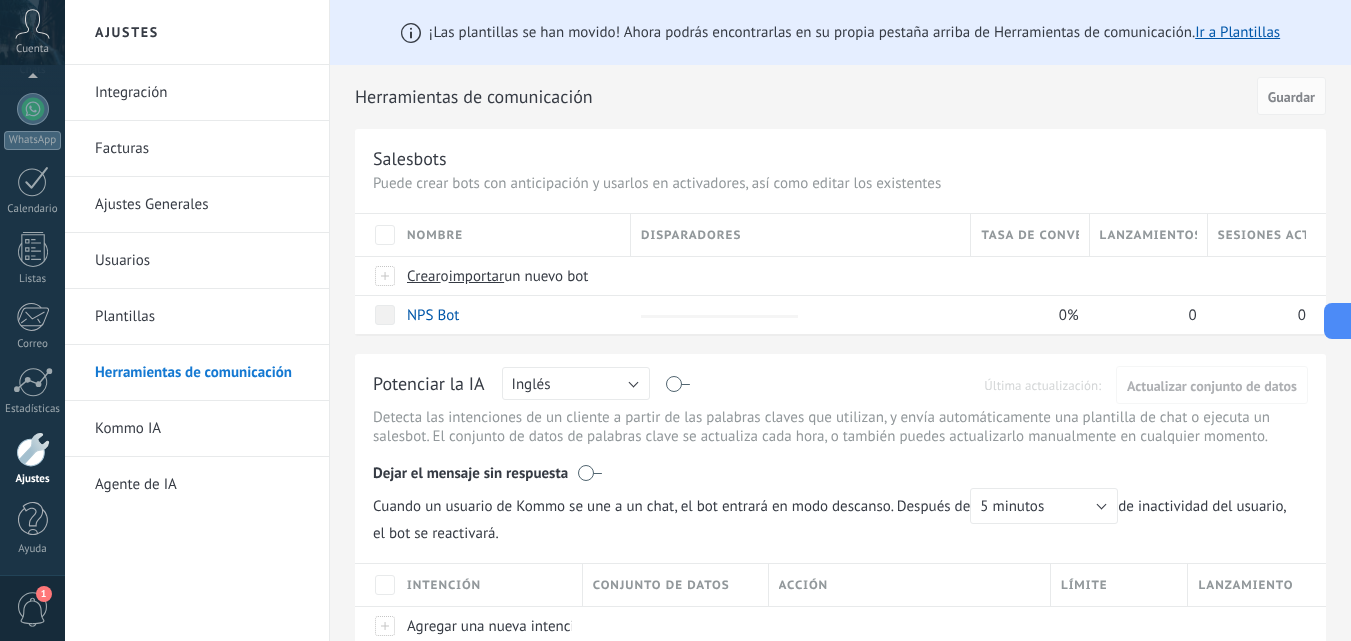click on "Plantillas" at bounding box center [202, 317] 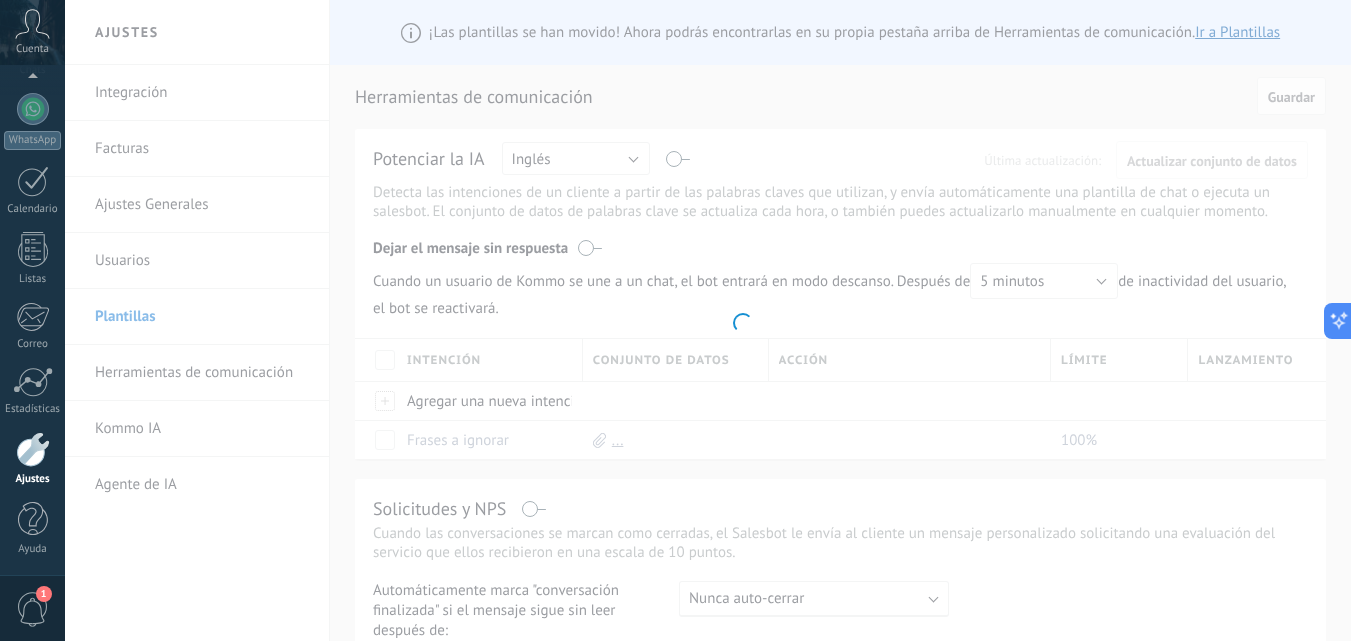 click on ".abccls-1,.abccls-2{fill-rule:evenodd}.abccls-2{fill:#fff} .abfcls-1{fill:none}.abfcls-2{fill:#fff} .abncls-1{isolation:isolate}.abncls-2{opacity:.06}.abncls-2,.abncls-3,.abncls-6{mix-blend-mode:multiply}.abncls-3{opacity:.15}.abncls-4,.abncls-8{fill:#fff}.abncls-5{fill:url(#abnlinear-gradient)}.abncls-6{opacity:.04}.abncls-7{fill:url(#abnlinear-gradient-2)}.abncls-8{fill-rule:evenodd} .abqst0{fill:#ffa200} .abwcls-1{fill:#252525} .cls-1{isolation:isolate} .acicls-1{fill:none} .aclcls-1{fill:#232323} .acnst0{display:none} .addcls-1,.addcls-2{fill:none;stroke-miterlimit:10}.addcls-1{stroke:#dfe0e5}.addcls-2{stroke:#a1a7ab} .adecls-1,.adecls-2{fill:none;stroke-miterlimit:10}.adecls-1{stroke:#dfe0e5}.adecls-2{stroke:#a1a7ab} .adqcls-1{fill:#8591a5;fill-rule:evenodd} .aeccls-1{fill:#5c9f37} .aeecls-1{fill:#f86161} .aejcls-1{fill:#8591a5;fill-rule:evenodd} .aekcls-1{fill-rule:evenodd} .aelcls-1{fill-rule:evenodd;fill:currentColor} .aemcls-1{fill-rule:evenodd;fill:currentColor} .aencls-2{fill:#f86161;opacity:.3}" at bounding box center [675, 320] 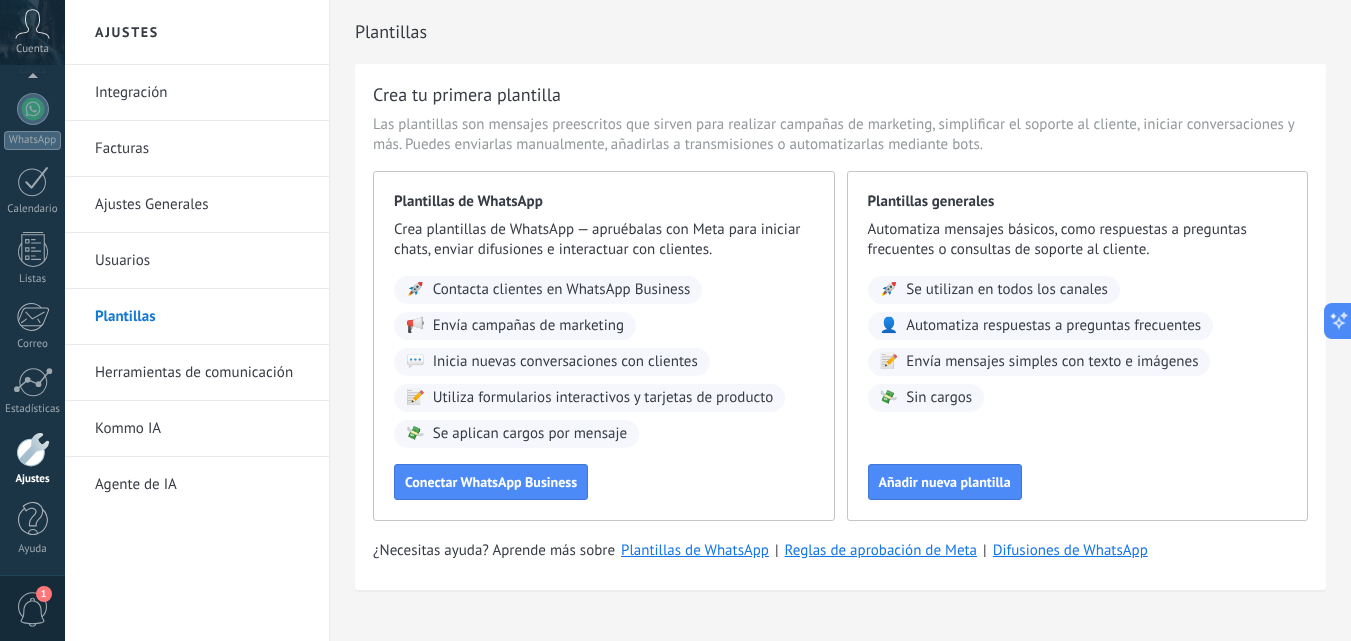 click on "Ajustes Generales" at bounding box center (202, 205) 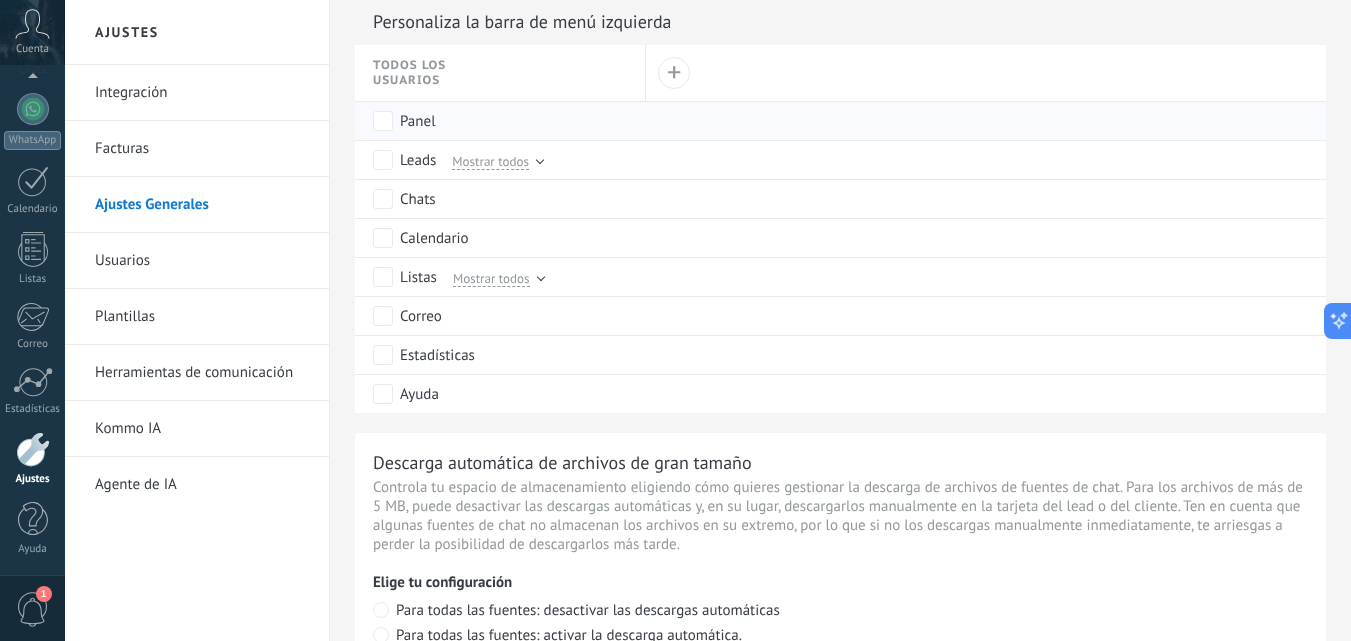 scroll, scrollTop: 1000, scrollLeft: 0, axis: vertical 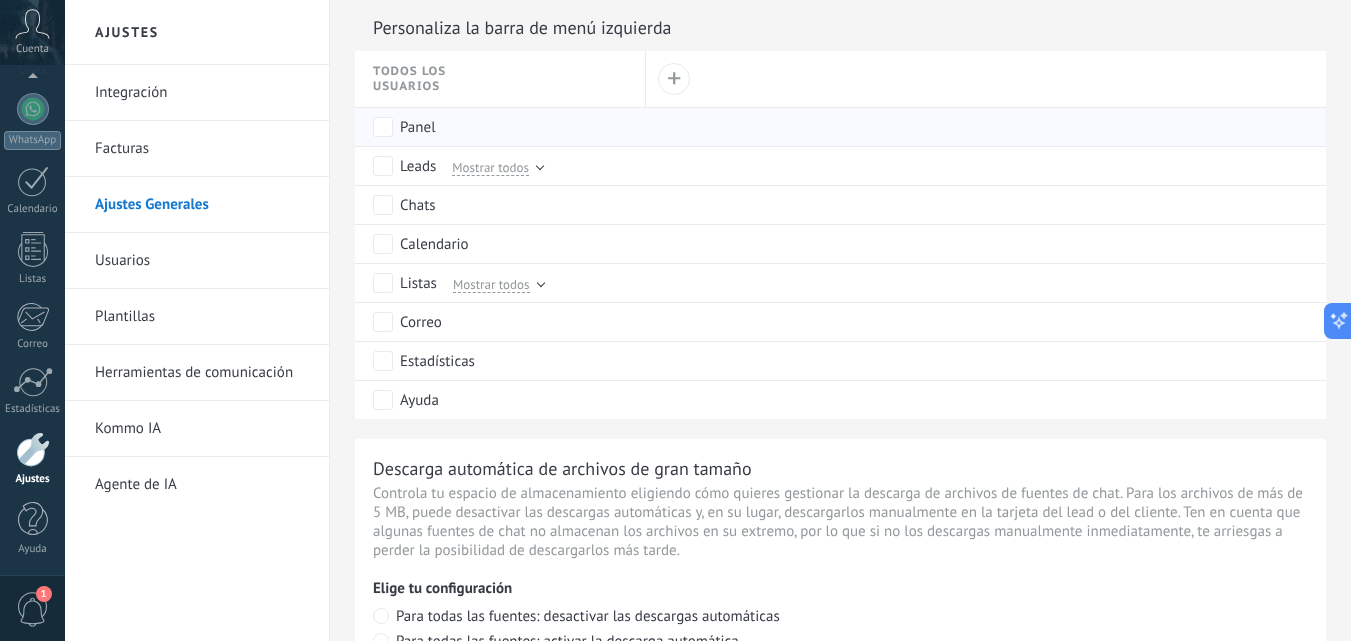 click on "Panel" at bounding box center (504, 127) 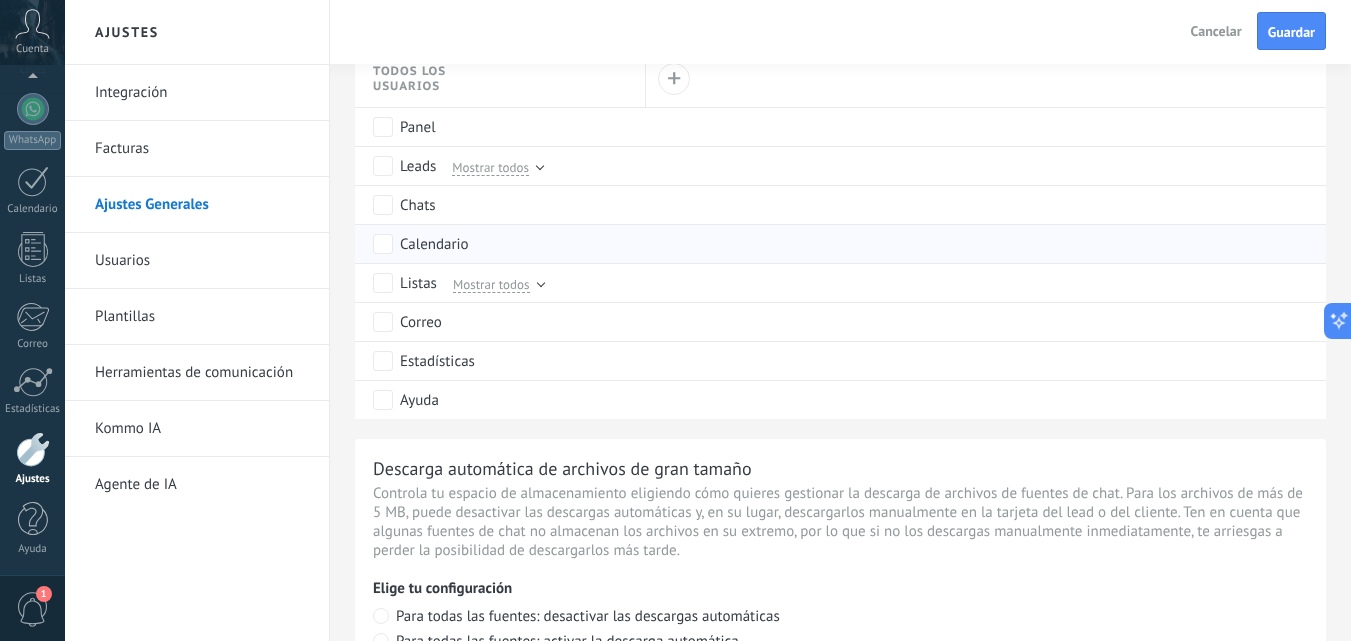 click on "Calendario" at bounding box center [434, 245] 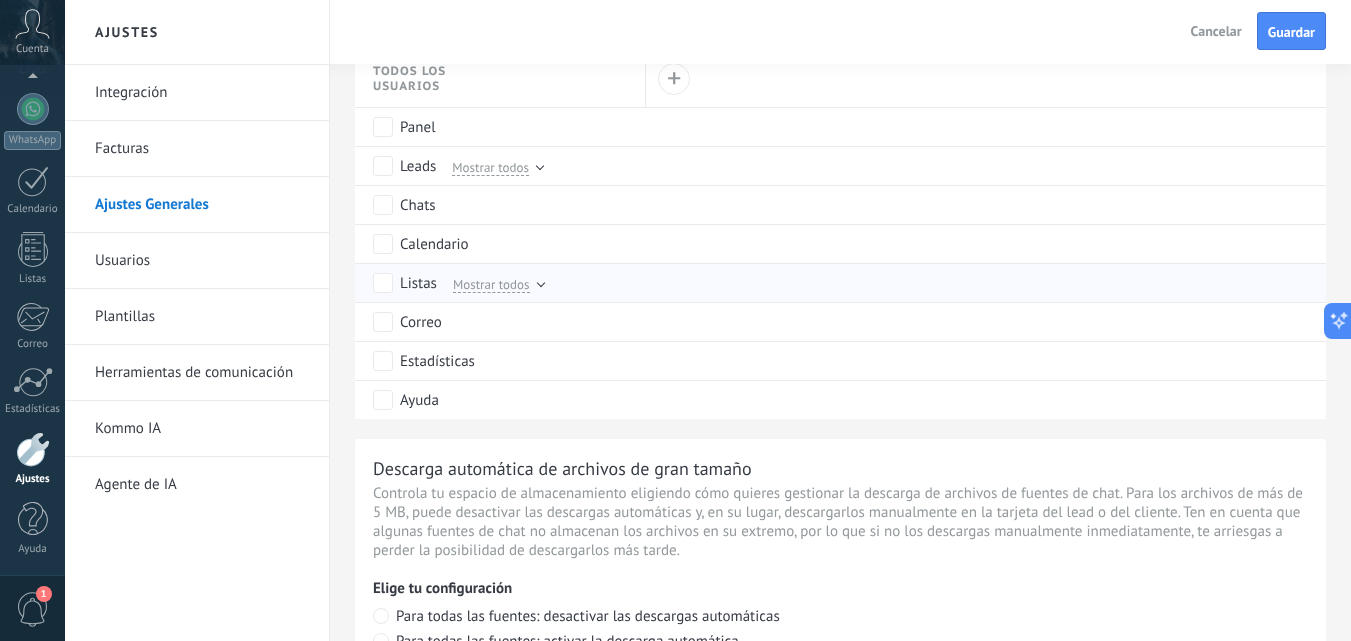 click on "Listas" at bounding box center (418, 284) 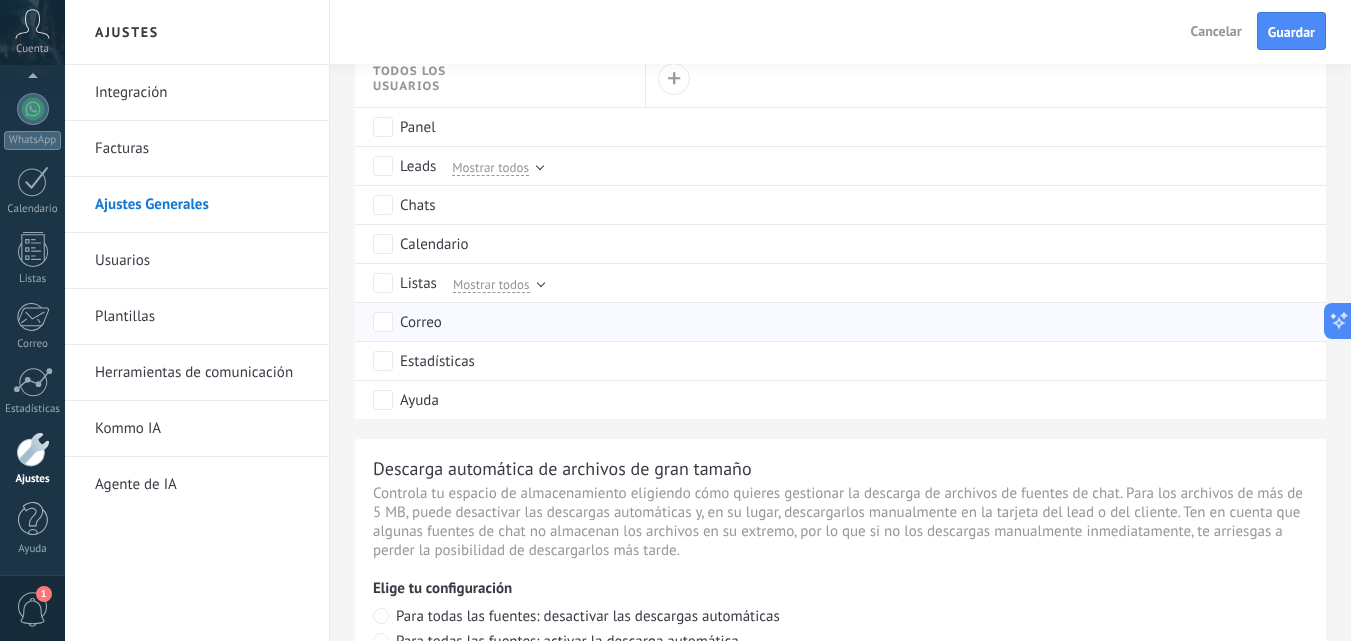 click on "Correo" at bounding box center (504, 322) 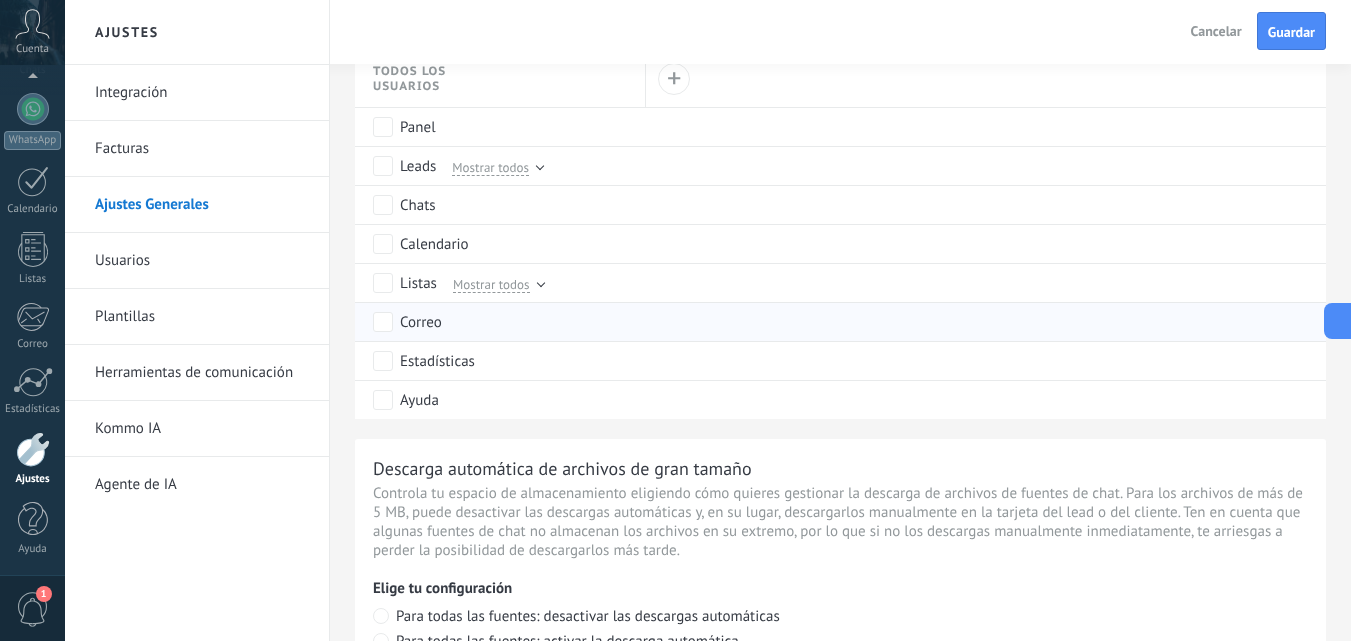 click on "Correo" at bounding box center (421, 323) 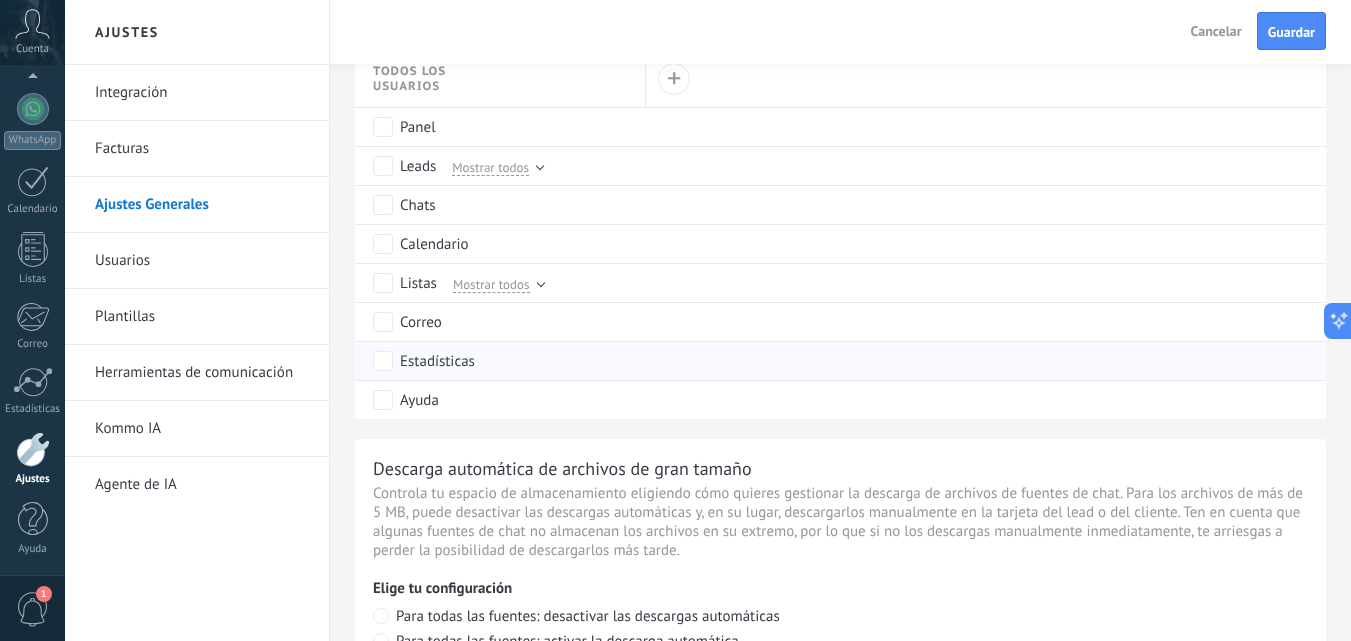 click on "Estadísticas" at bounding box center (437, 362) 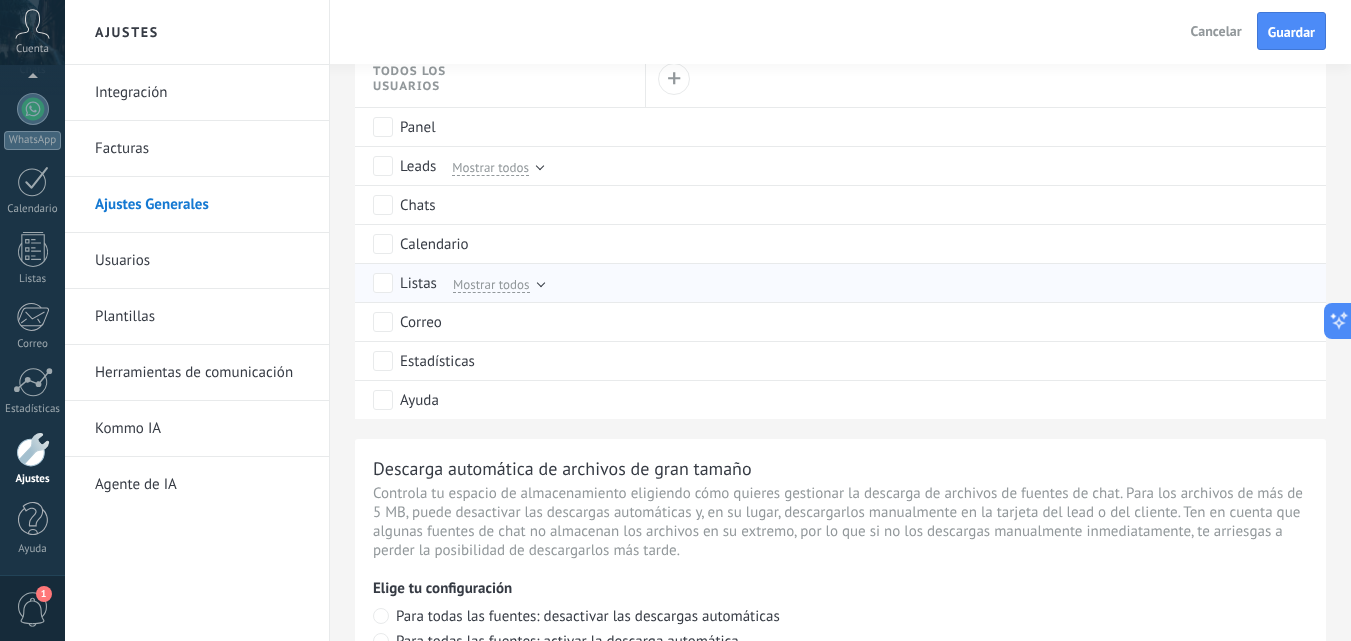 click on "Ayuda" at bounding box center (419, 401) 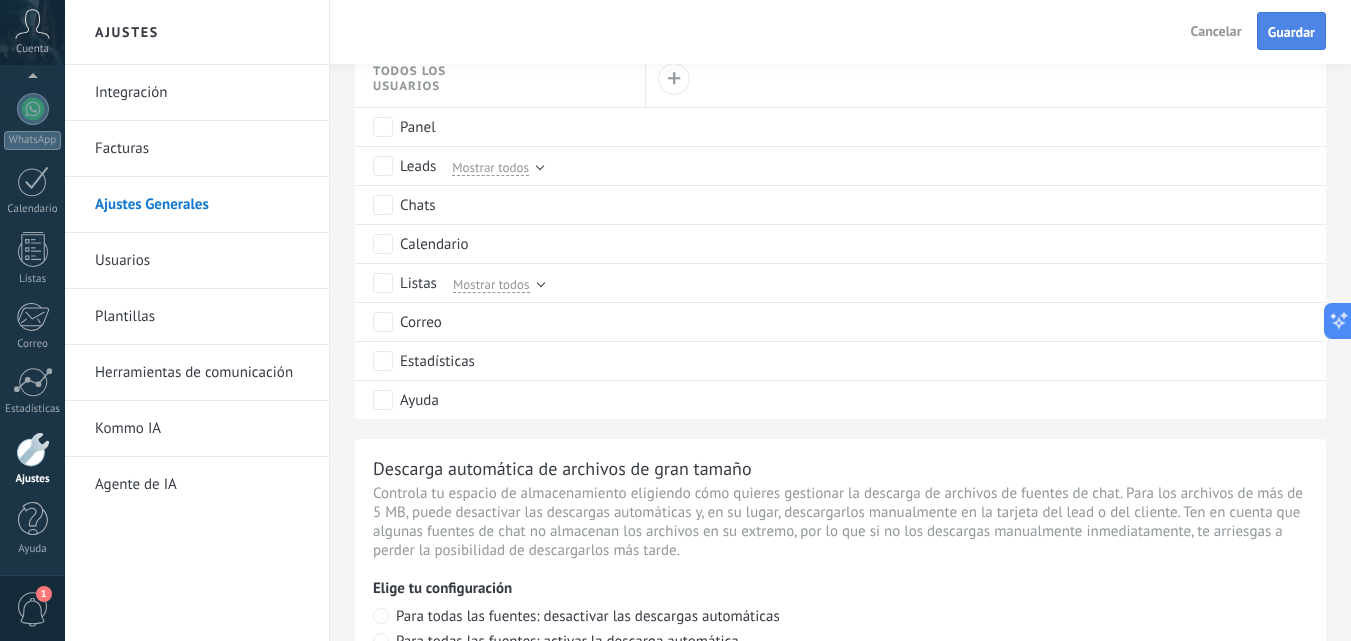 click on "Guardar" at bounding box center (1291, 32) 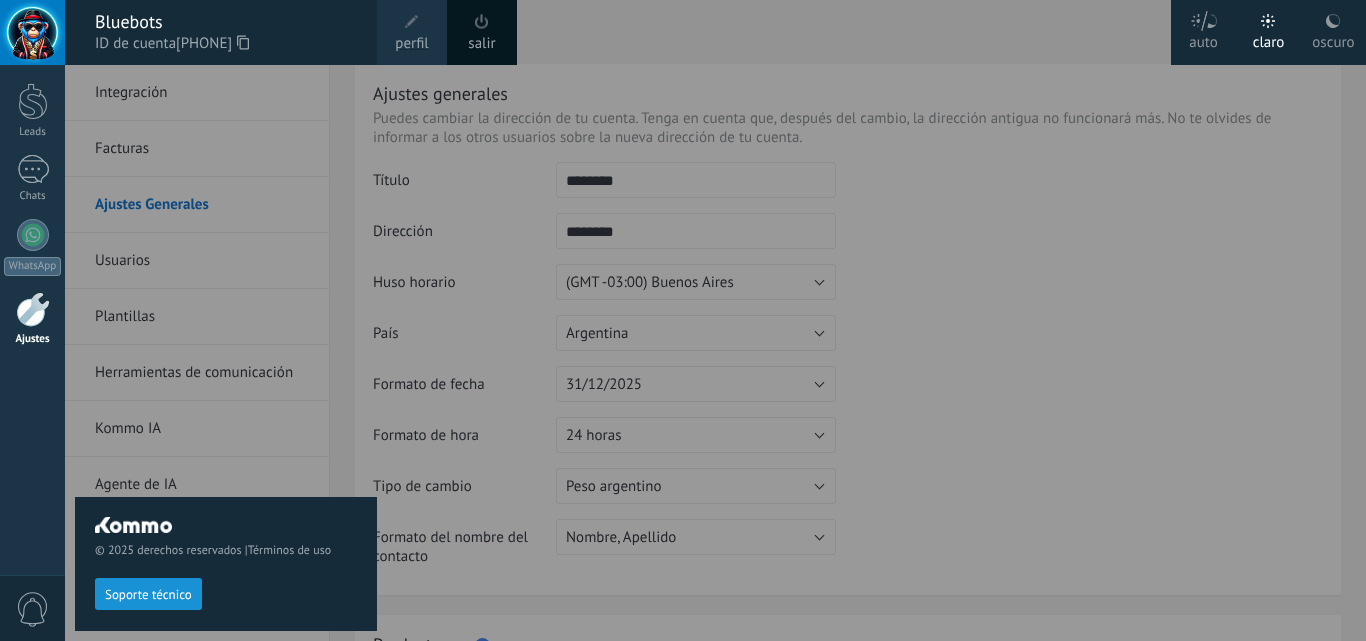 click on "perfil" at bounding box center [412, 32] 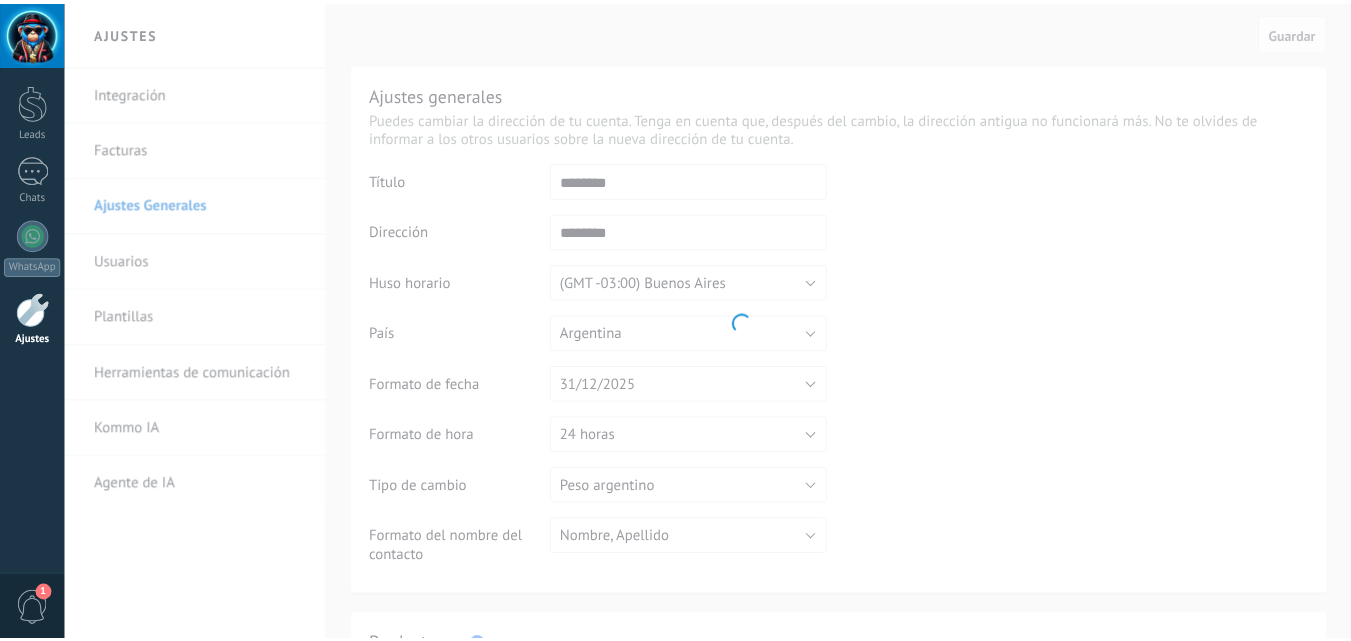 scroll, scrollTop: 0, scrollLeft: 0, axis: both 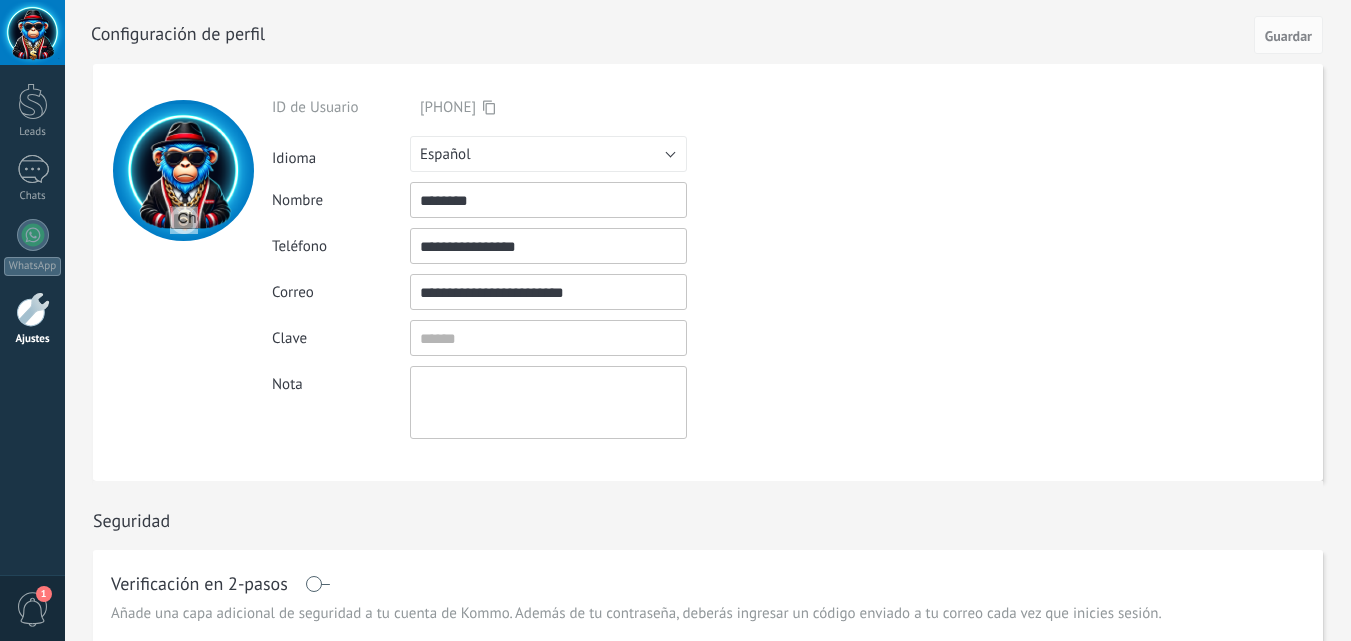 click at bounding box center (184, 220) 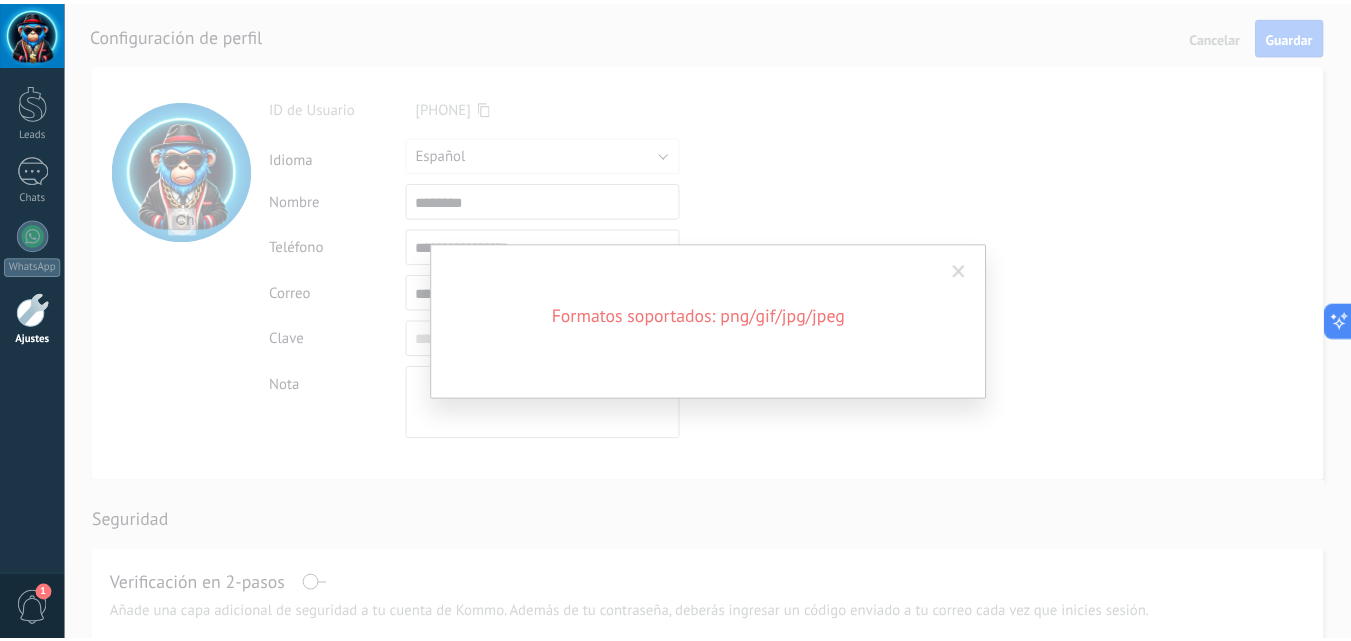 scroll, scrollTop: 0, scrollLeft: 0, axis: both 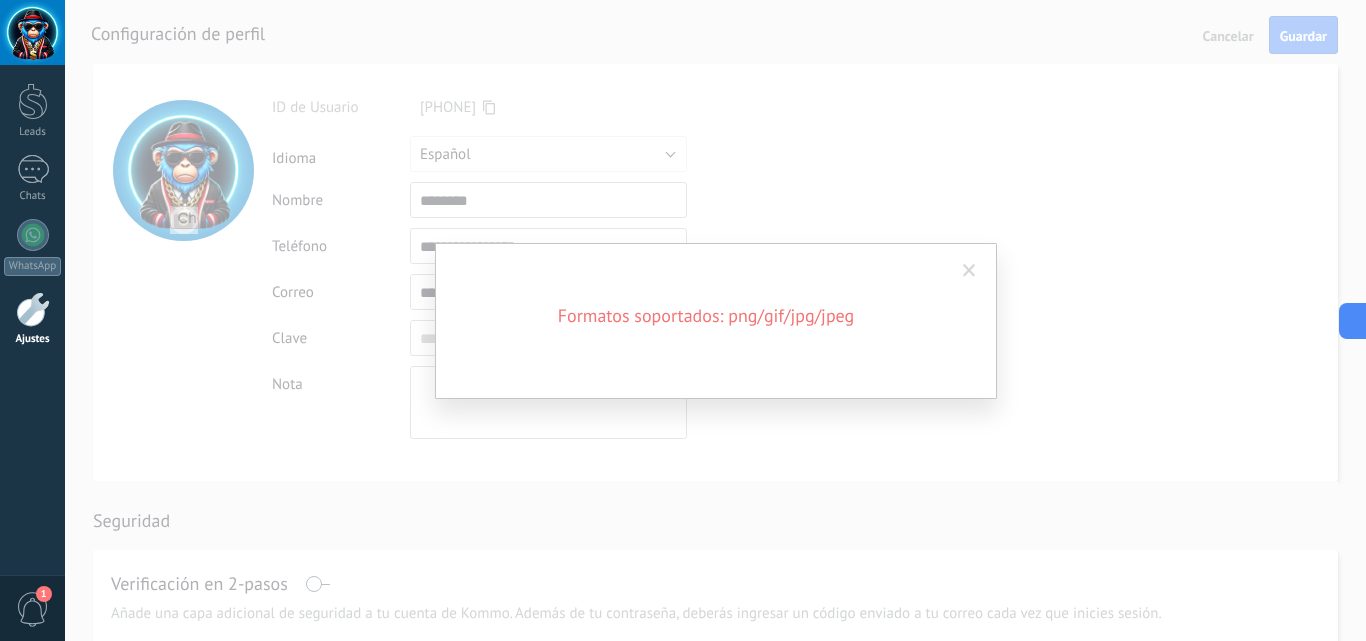 click at bounding box center (969, 271) 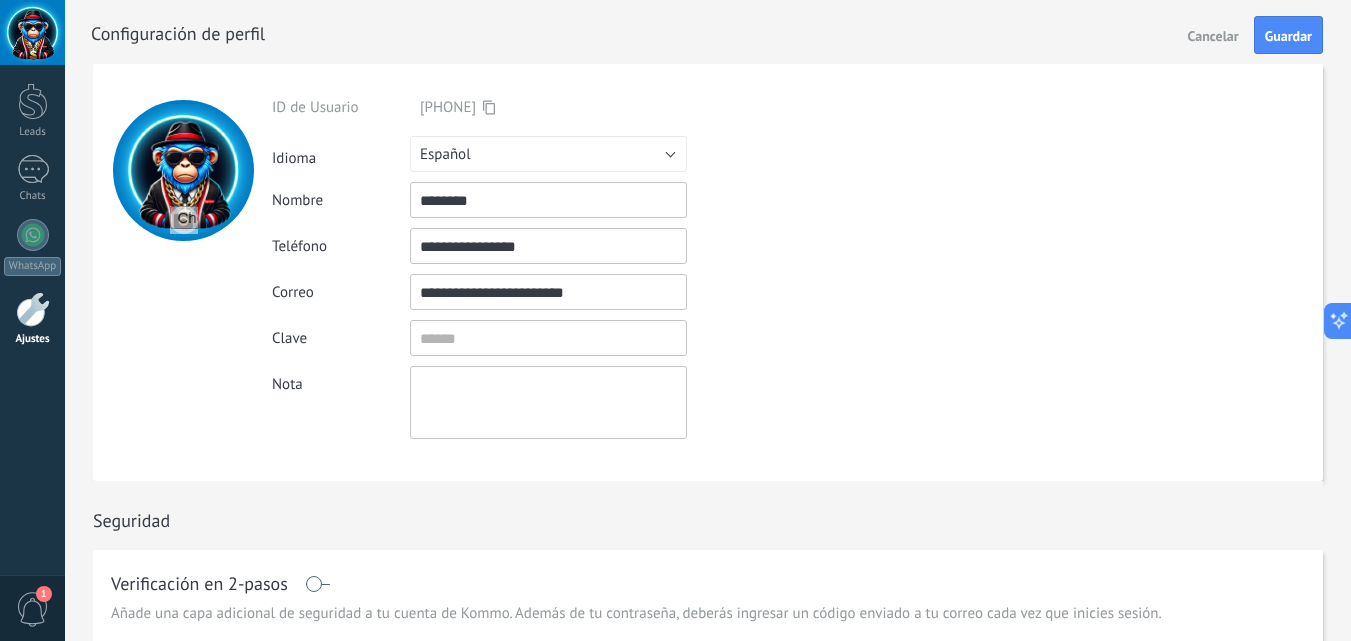 click at bounding box center (184, 220) 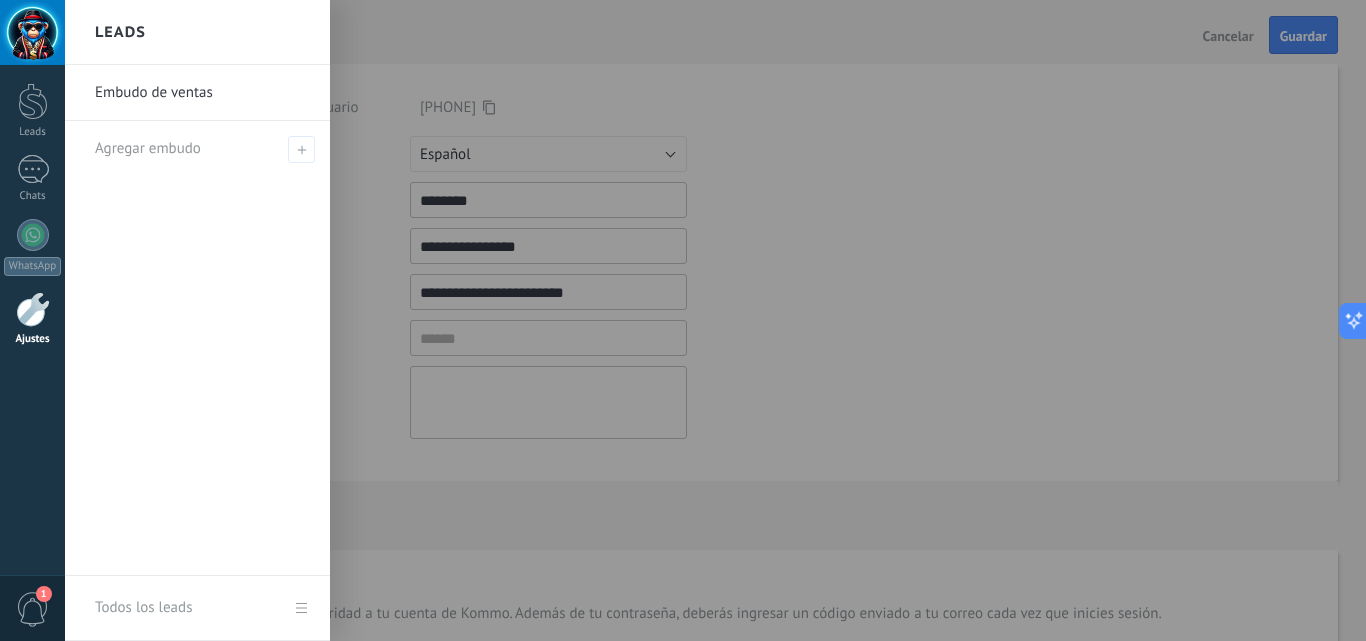type on "**********" 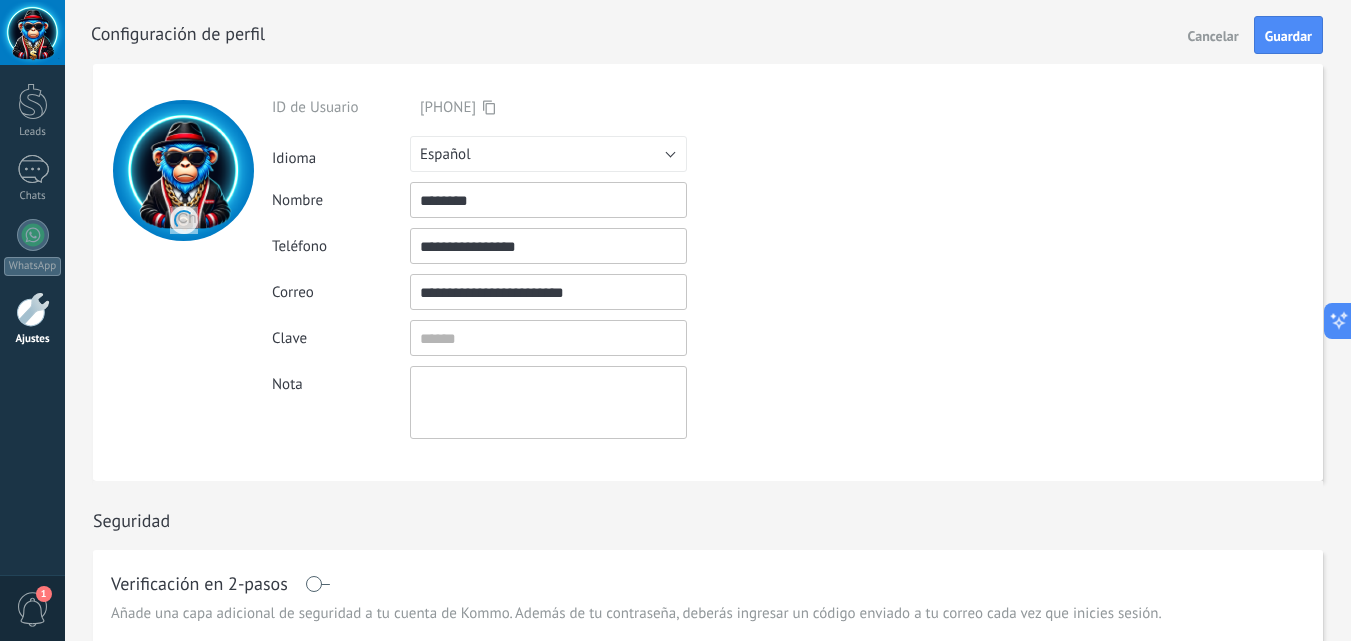 click on "1" at bounding box center (33, 609) 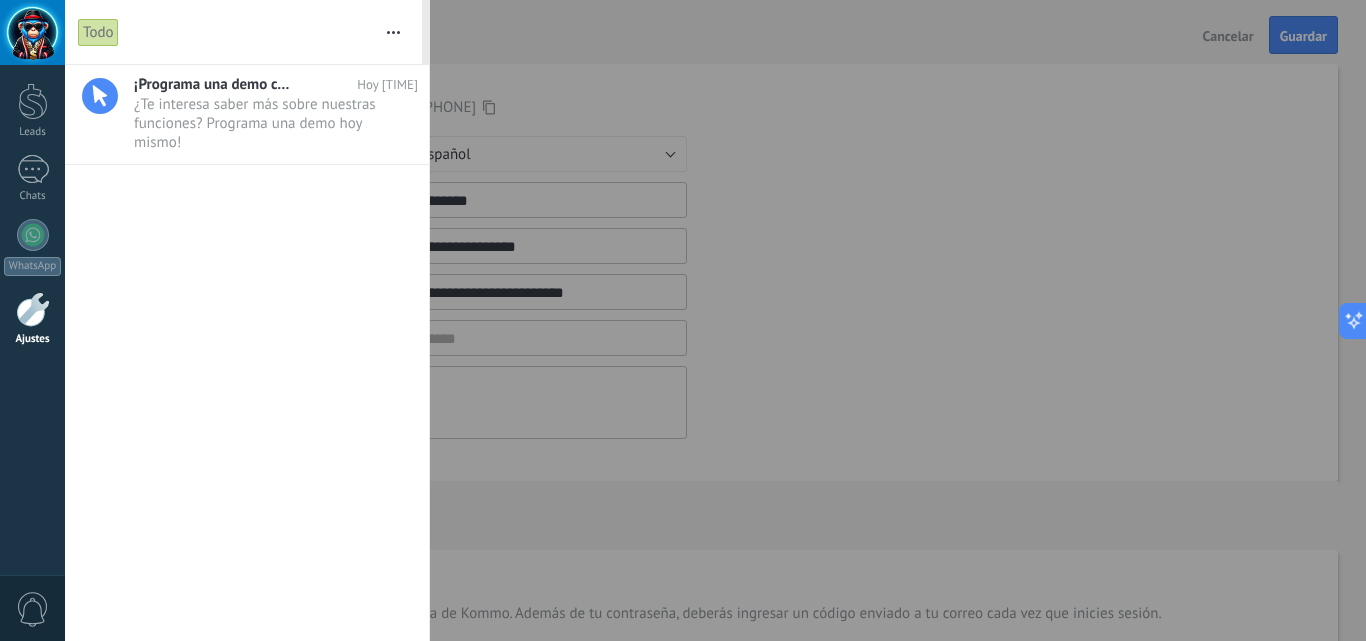 click on "0" at bounding box center (33, 609) 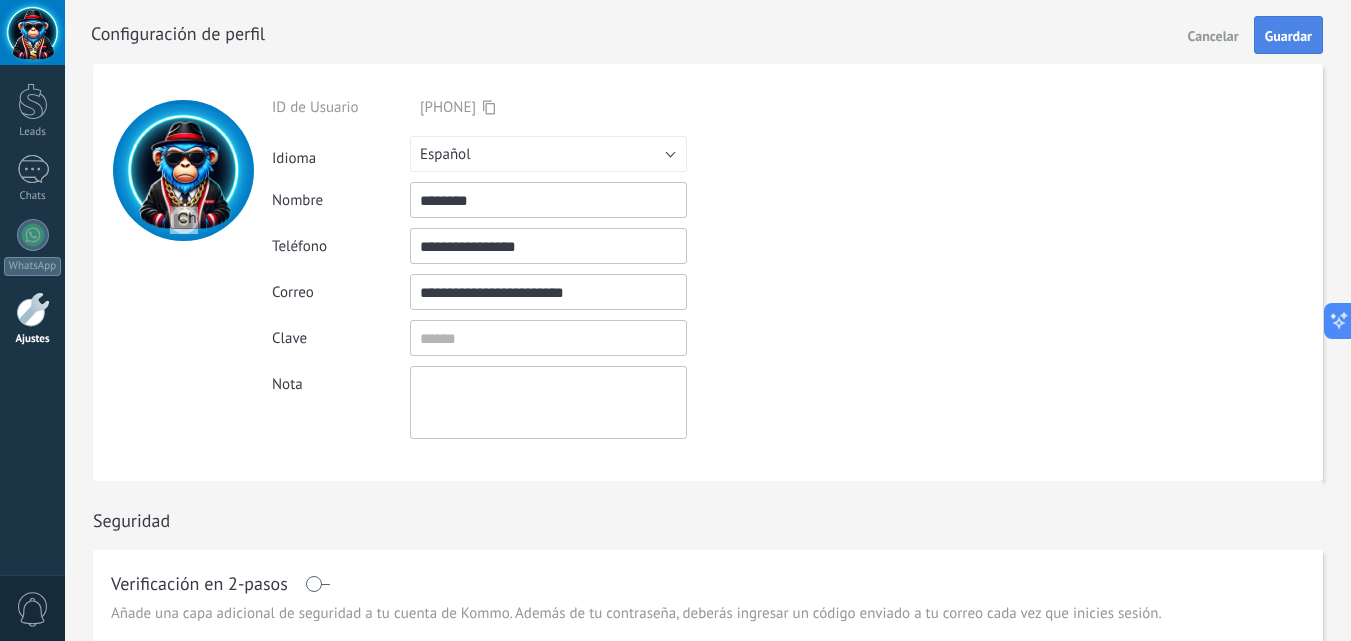click on "Guardar" at bounding box center [1288, 36] 